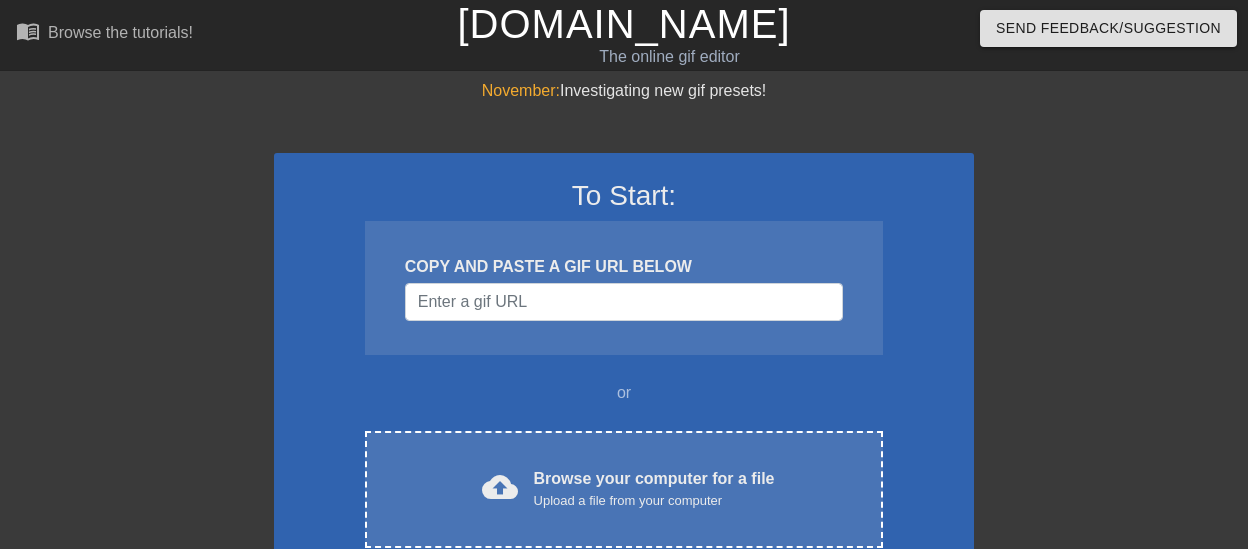 scroll, scrollTop: 104, scrollLeft: 0, axis: vertical 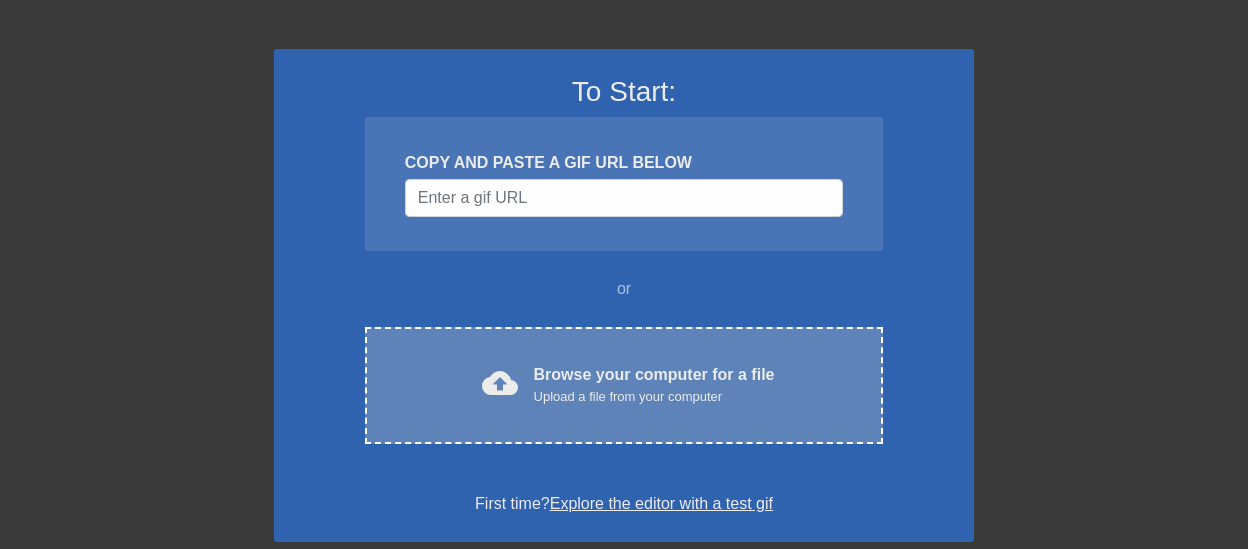 click on "Browse your computer for a file Upload a file from your computer" at bounding box center [654, 385] 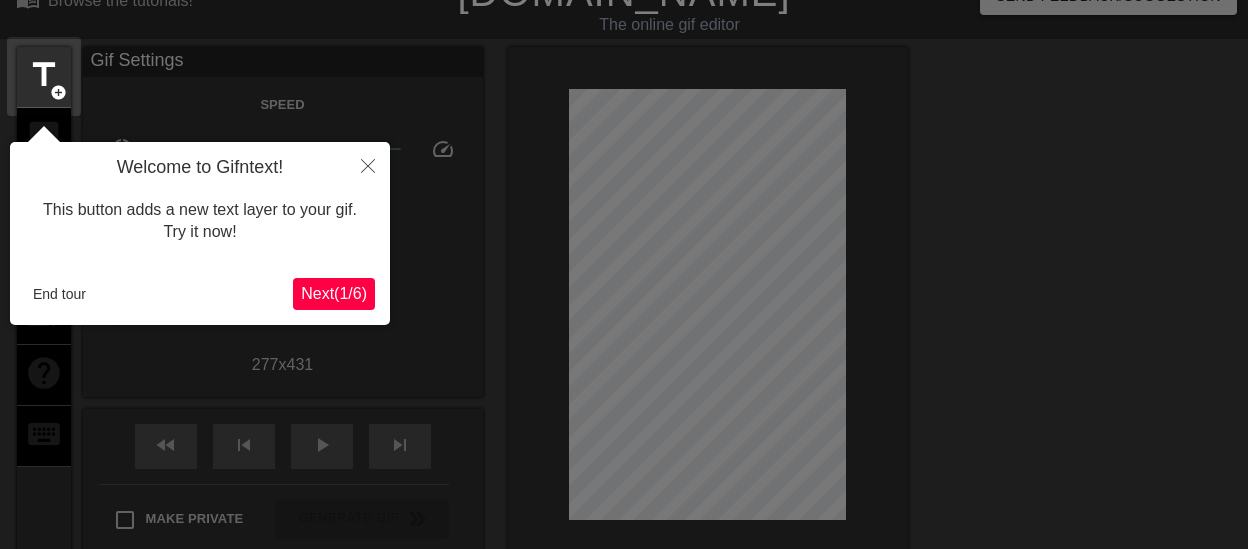 scroll, scrollTop: 49, scrollLeft: 0, axis: vertical 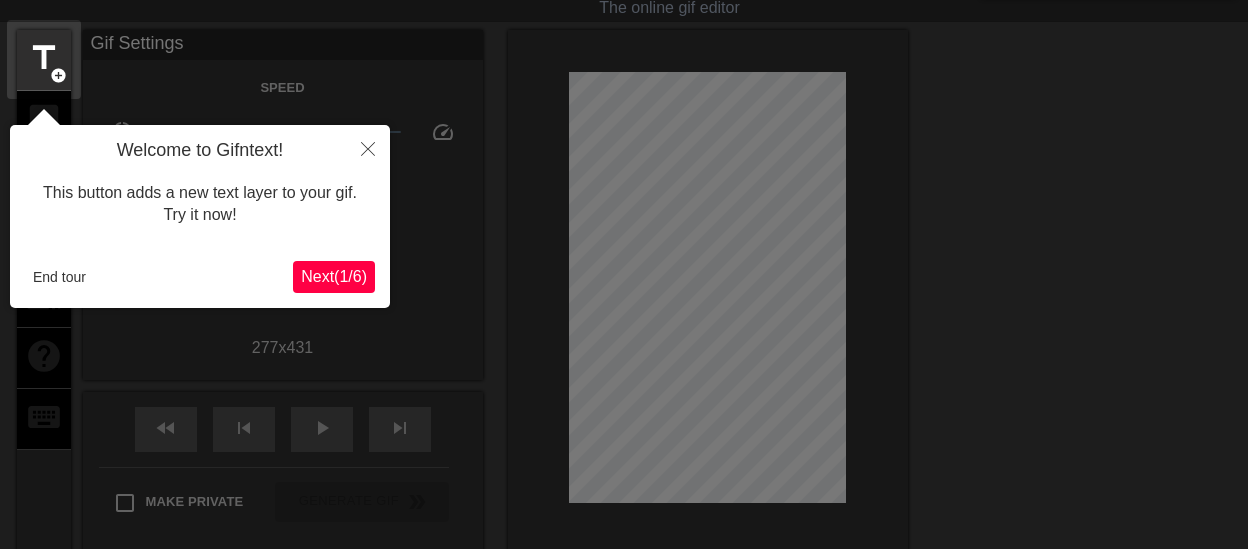 click on "Next  ( 1 / 6 )" at bounding box center (334, 276) 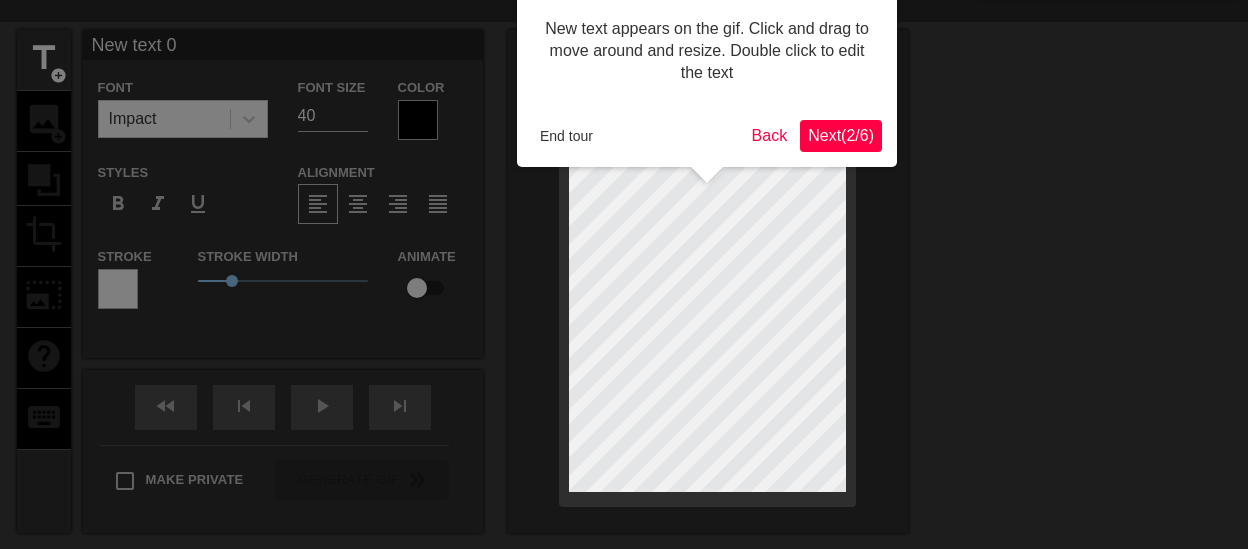 scroll, scrollTop: 0, scrollLeft: 0, axis: both 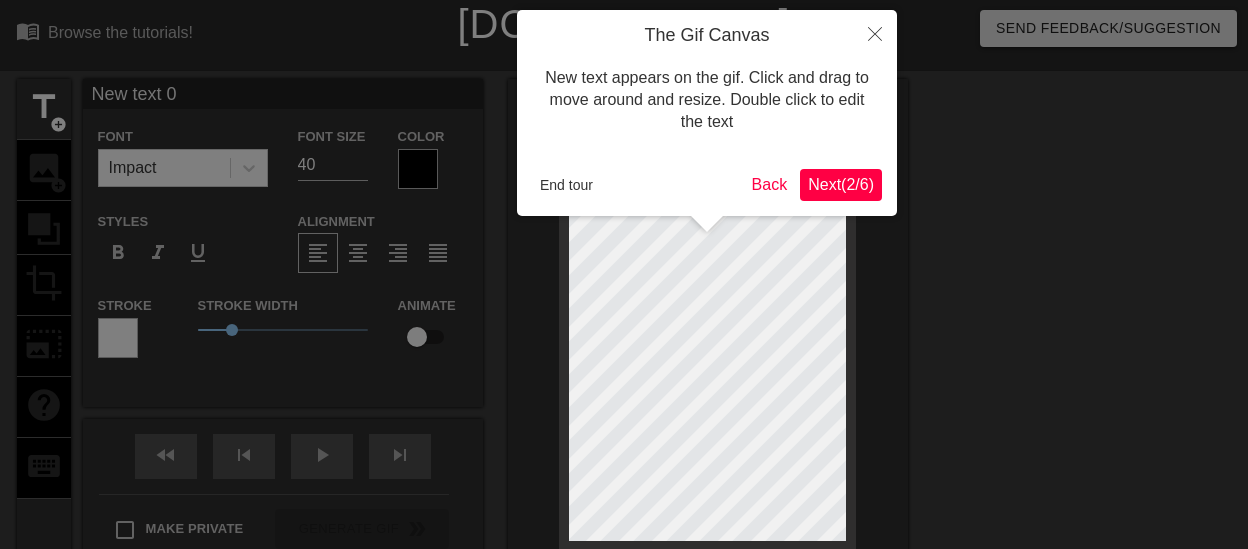 click on "Next  ( 2 / 6 )" at bounding box center [841, 184] 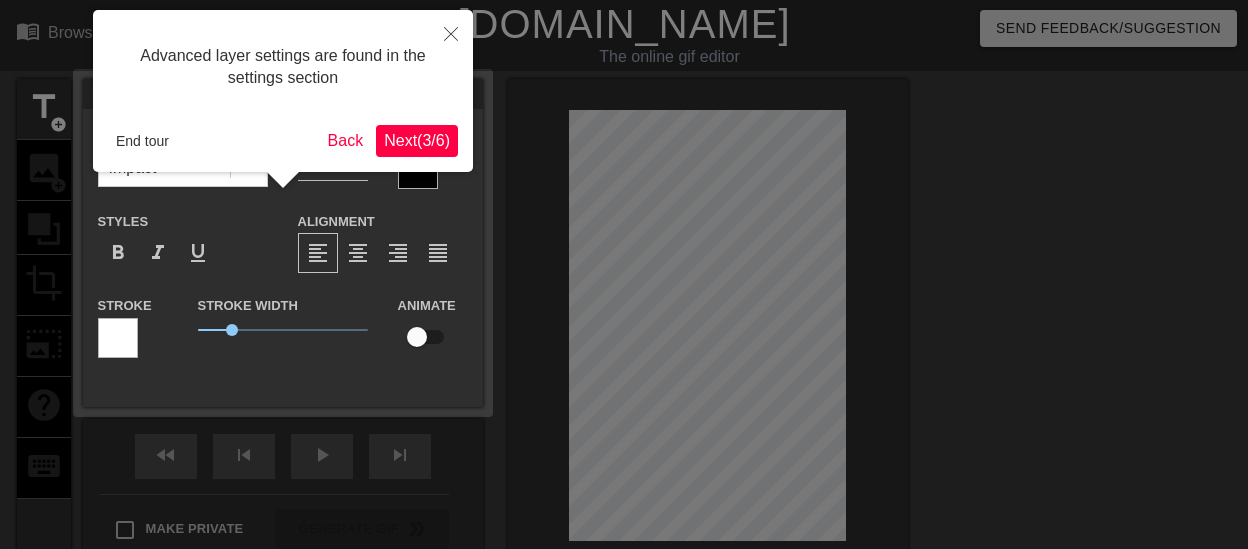 scroll, scrollTop: 49, scrollLeft: 0, axis: vertical 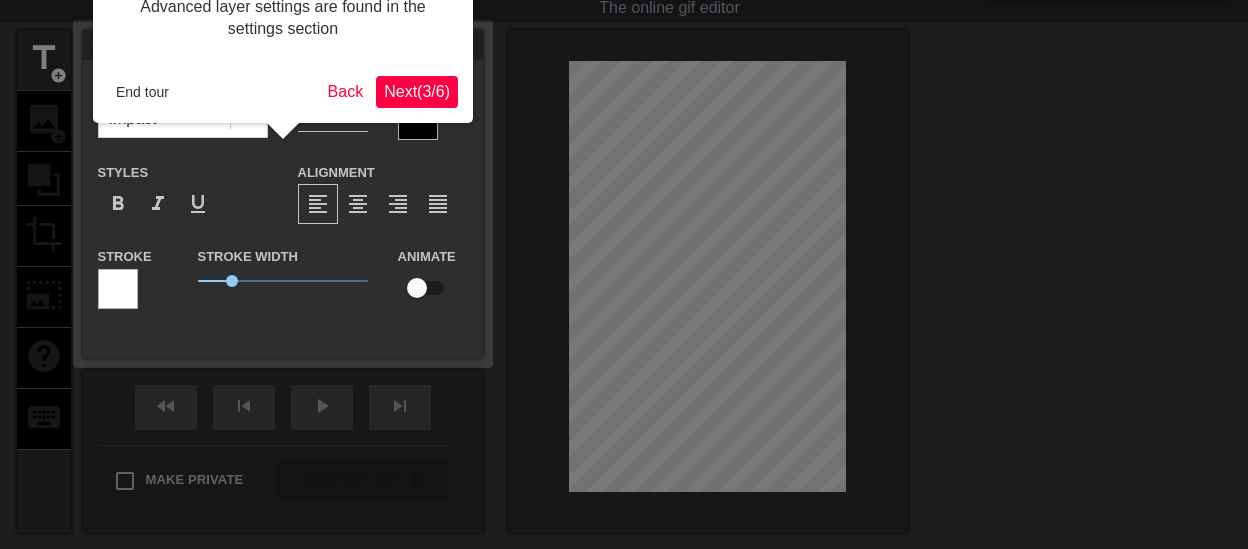 click on "Next  ( 3 / 6 )" at bounding box center (417, 91) 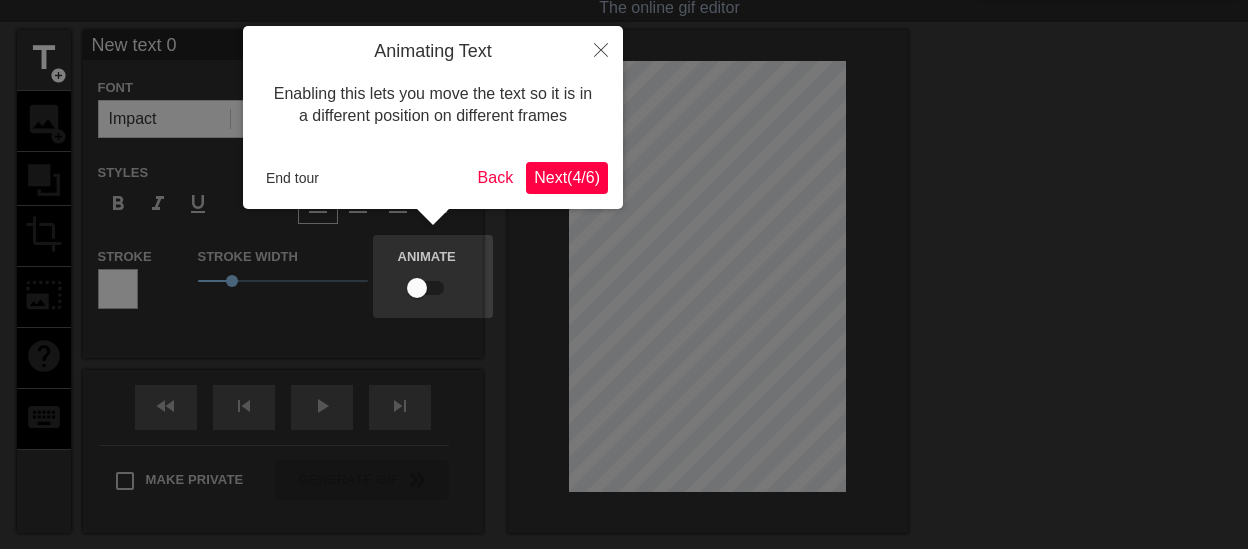 scroll, scrollTop: 0, scrollLeft: 0, axis: both 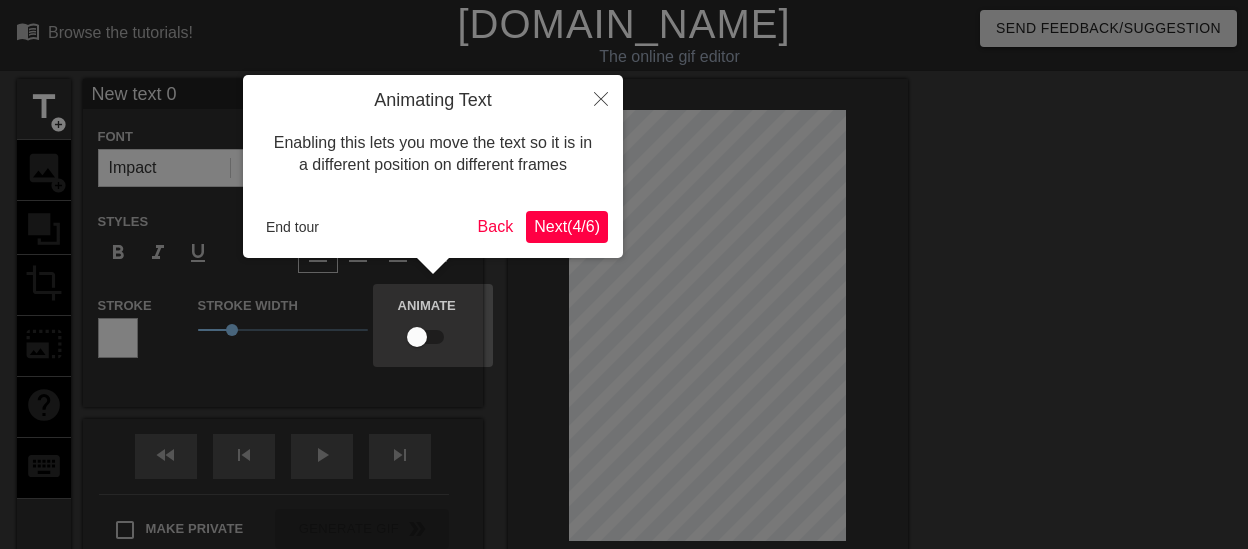 click on "Next  ( 4 / 6 )" at bounding box center (567, 226) 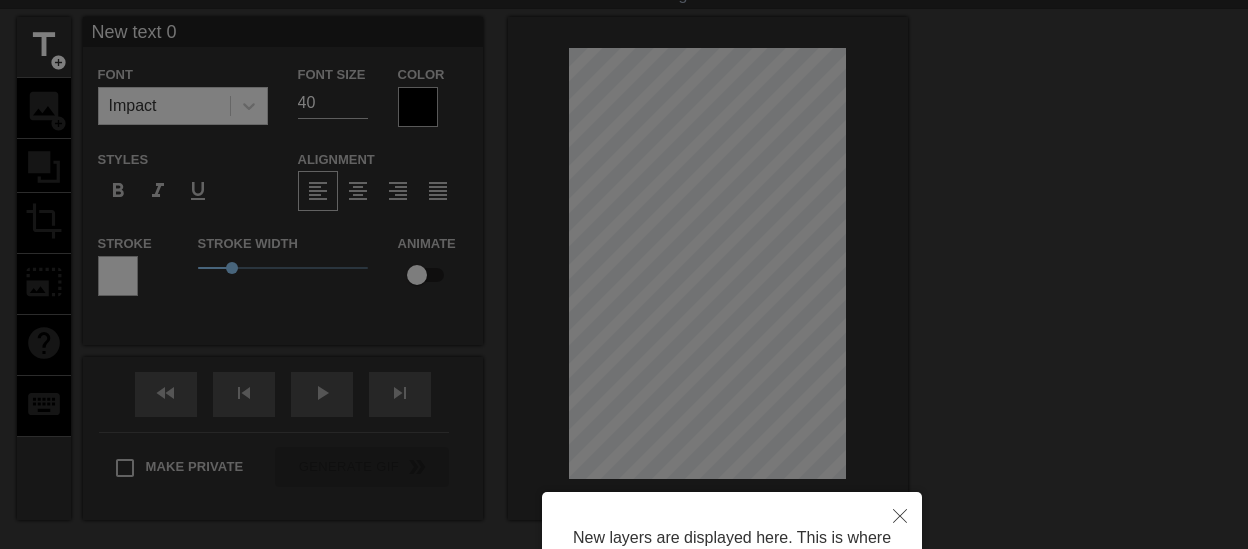 scroll, scrollTop: 266, scrollLeft: 0, axis: vertical 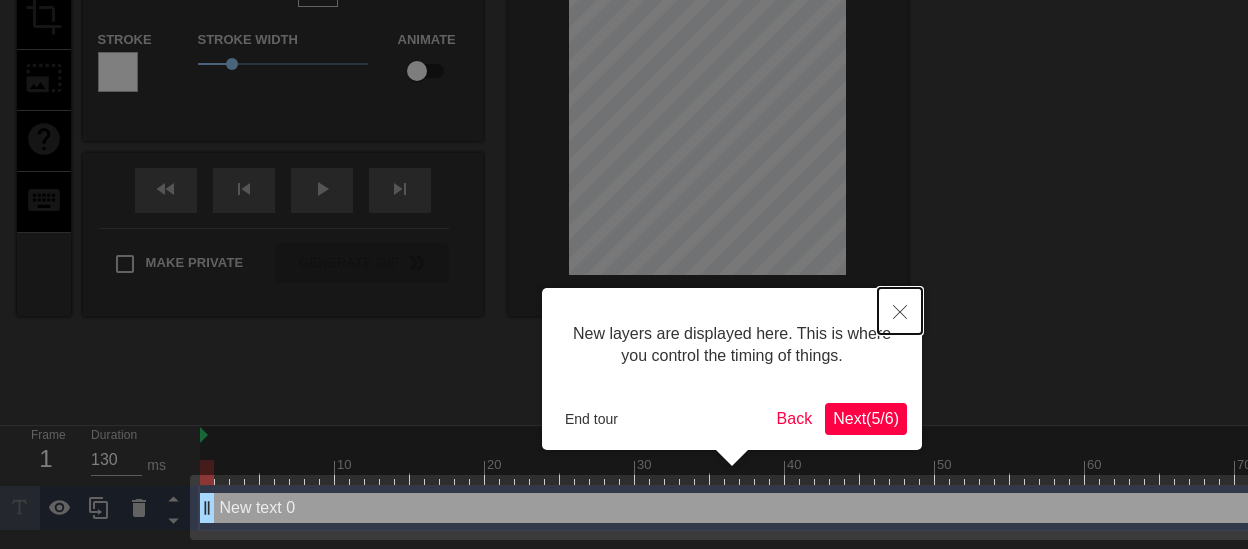 click 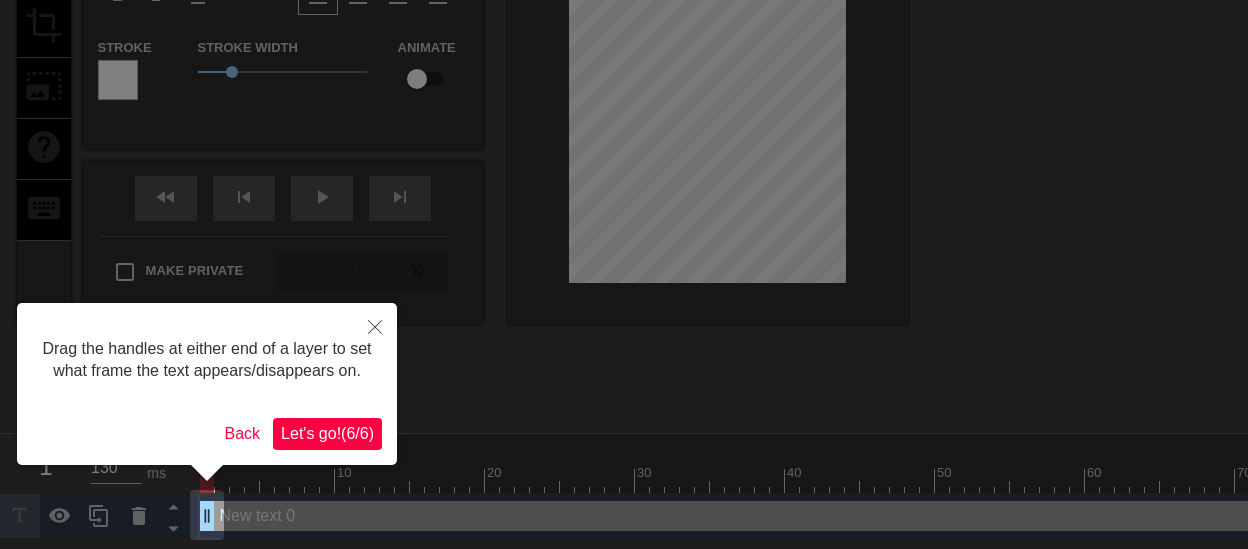 scroll, scrollTop: 0, scrollLeft: 0, axis: both 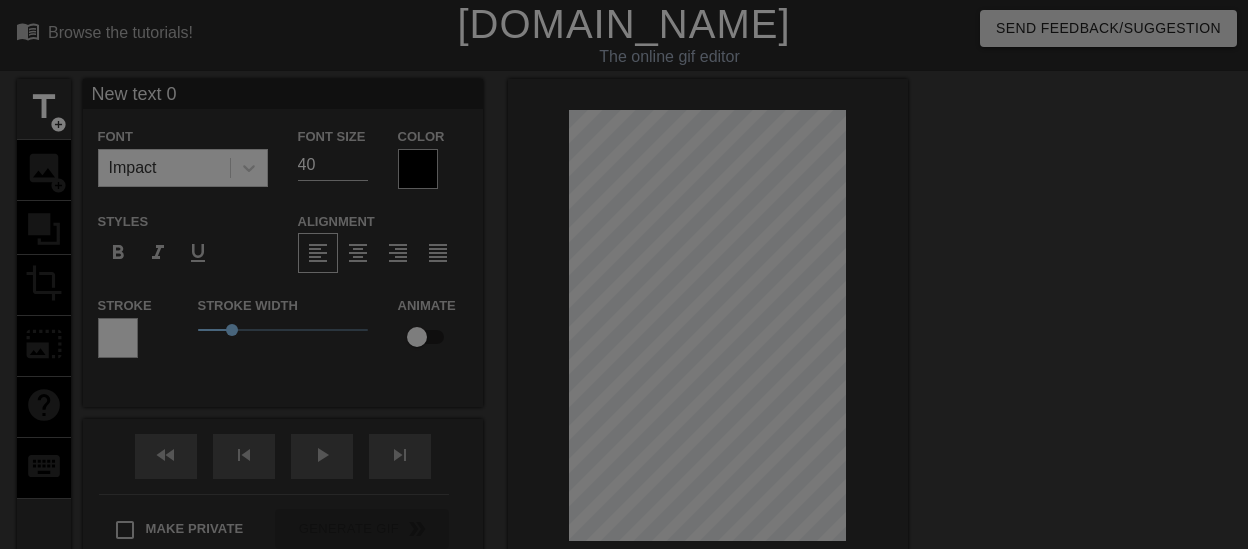 click at bounding box center [624, 403] 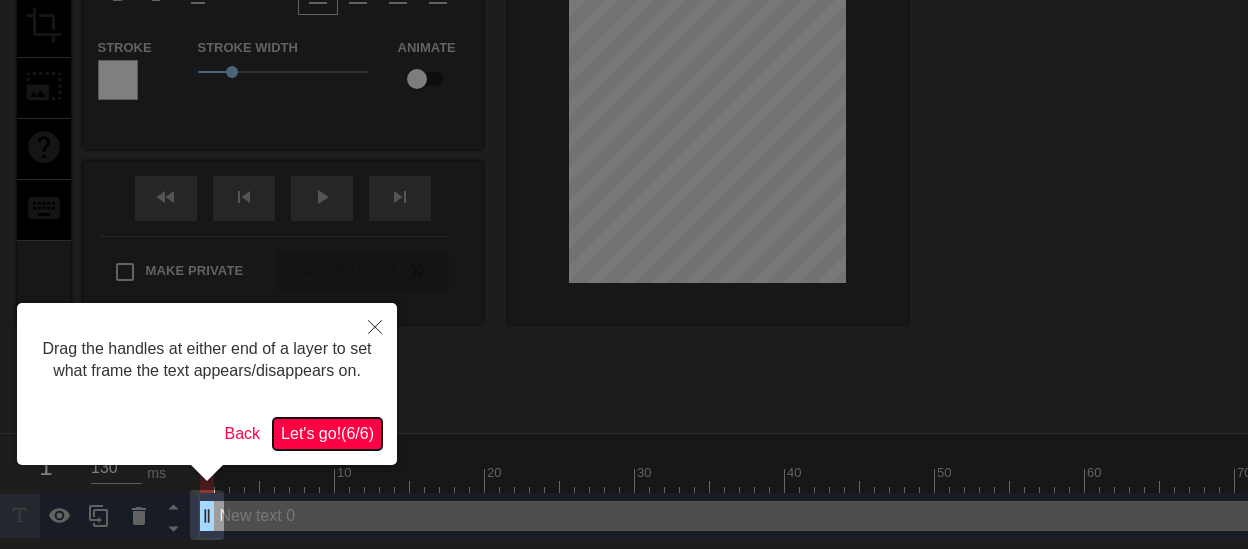 click on "Let's go!  ( 6 / 6 )" at bounding box center (327, 433) 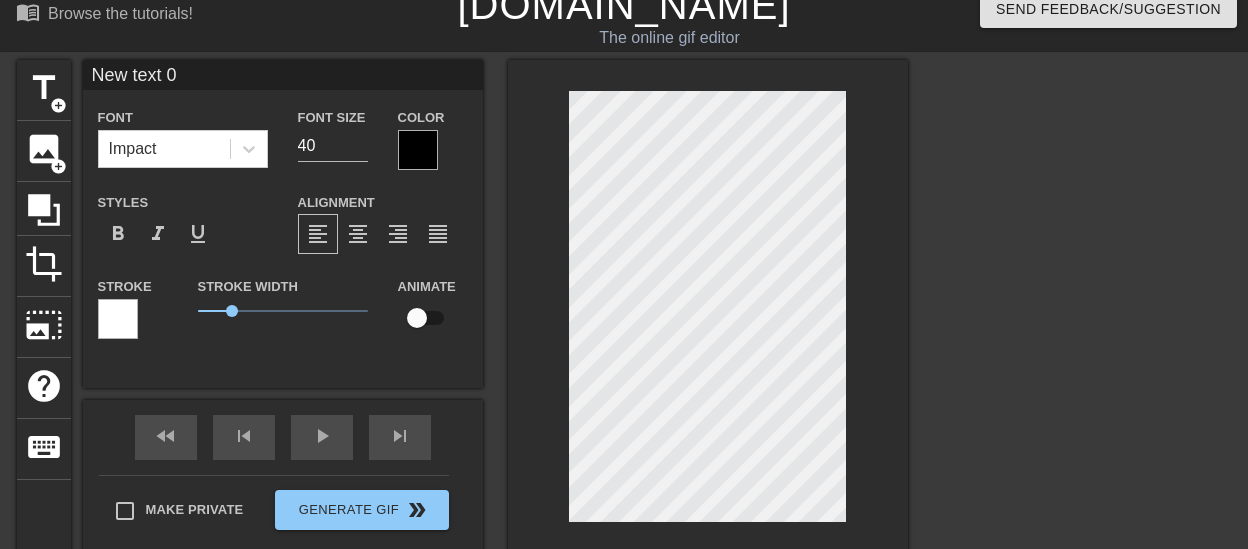 scroll, scrollTop: 0, scrollLeft: 0, axis: both 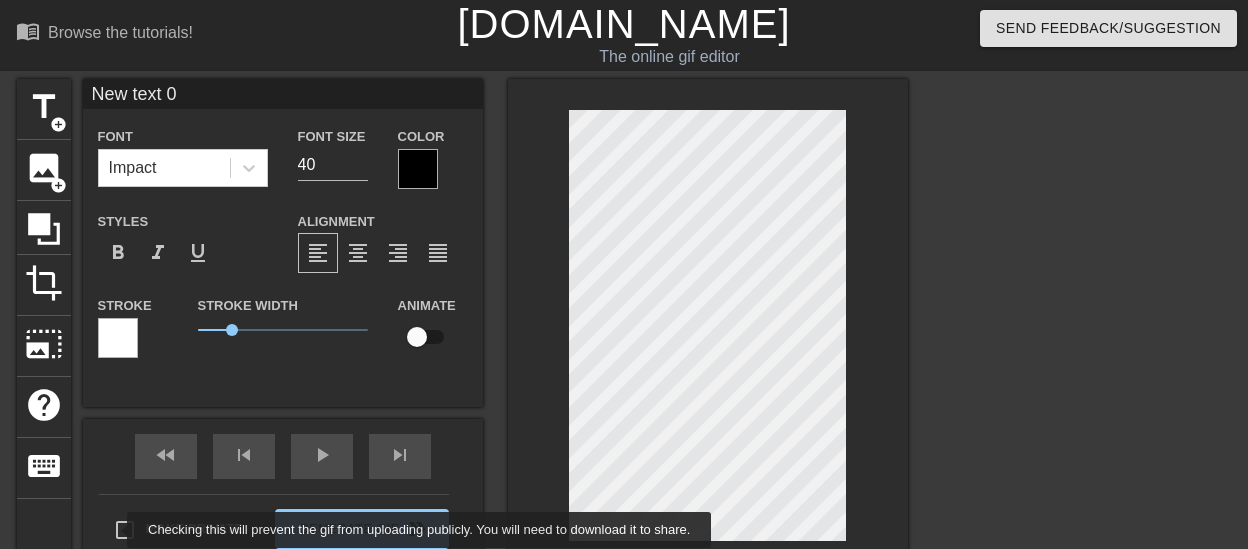 click on "Make Private" at bounding box center (125, 530) 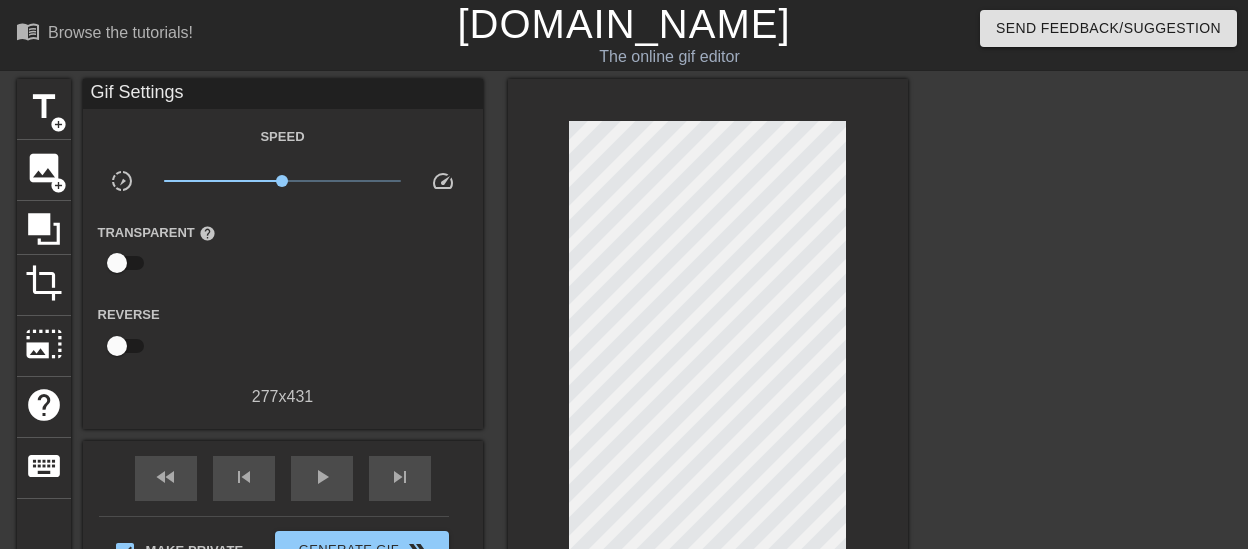 click at bounding box center (117, 263) 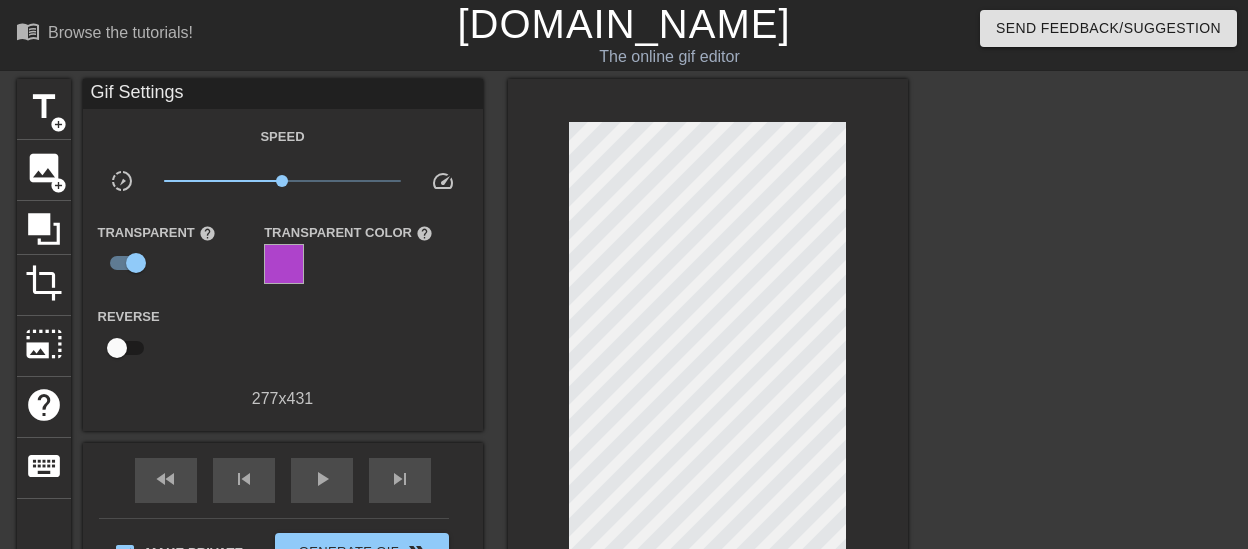 click at bounding box center [284, 264] 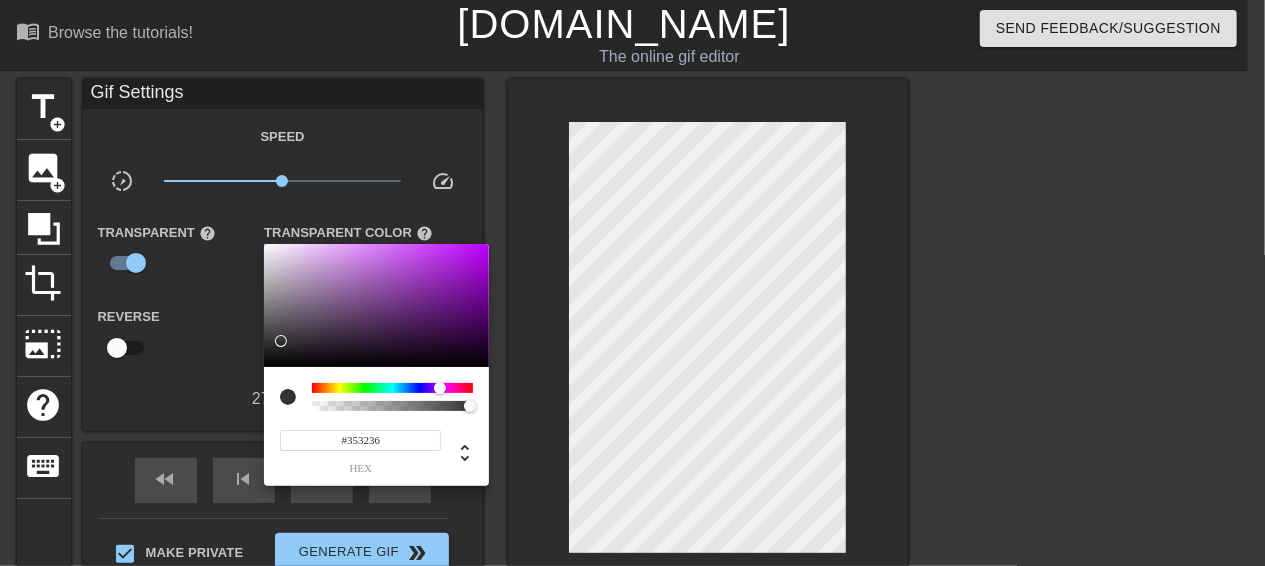 click at bounding box center (376, 306) 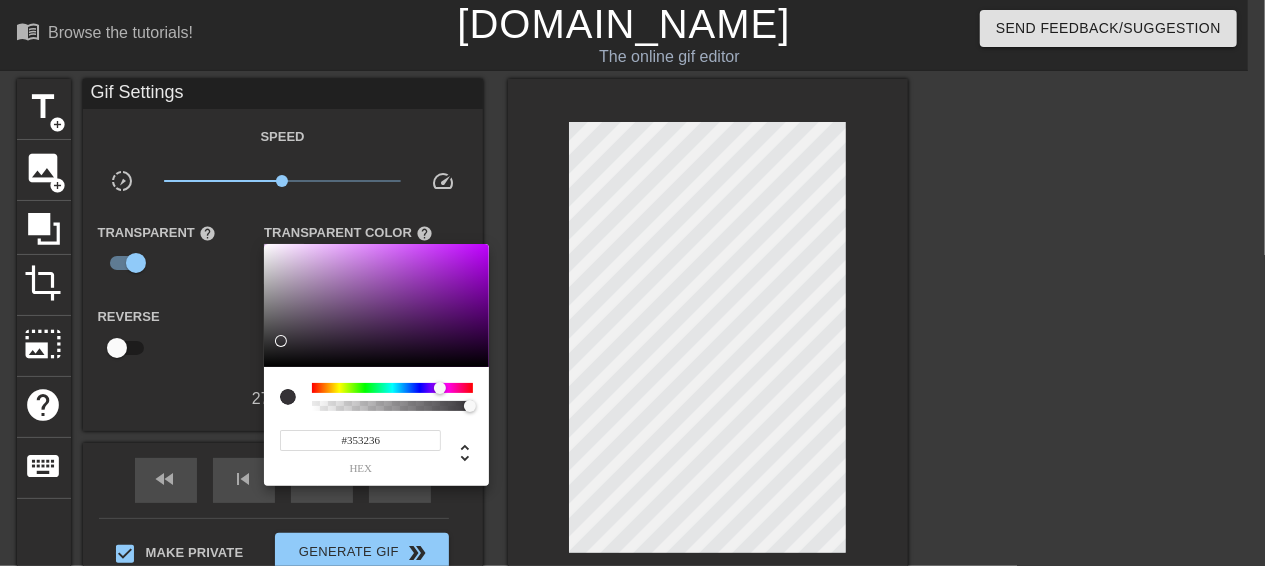 type on "#252326" 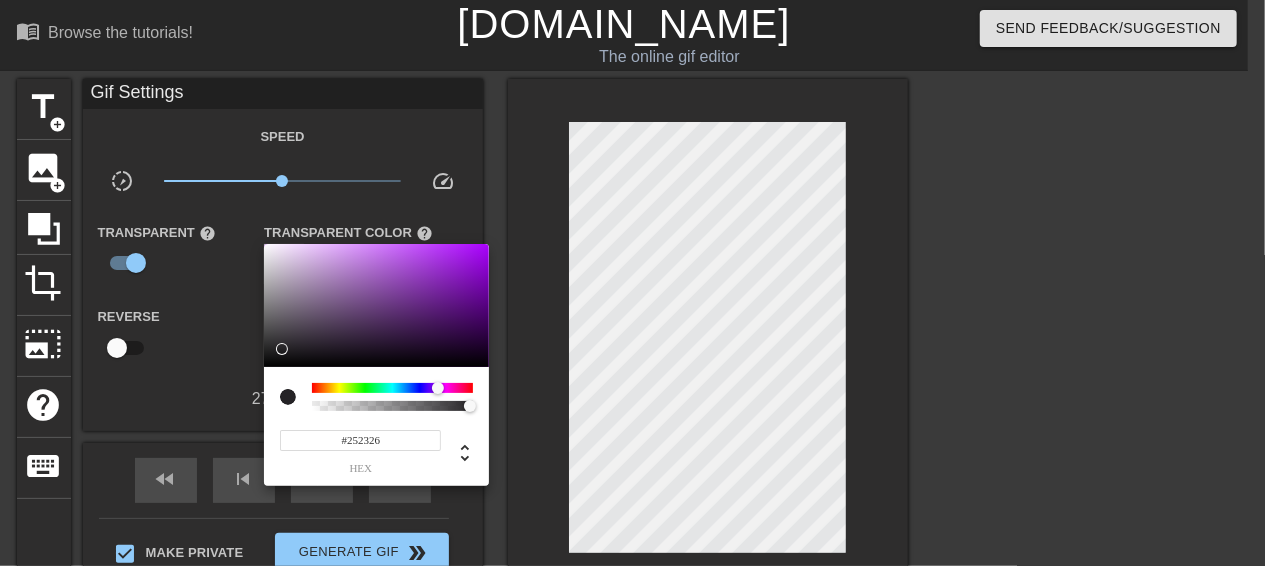 click at bounding box center (376, 306) 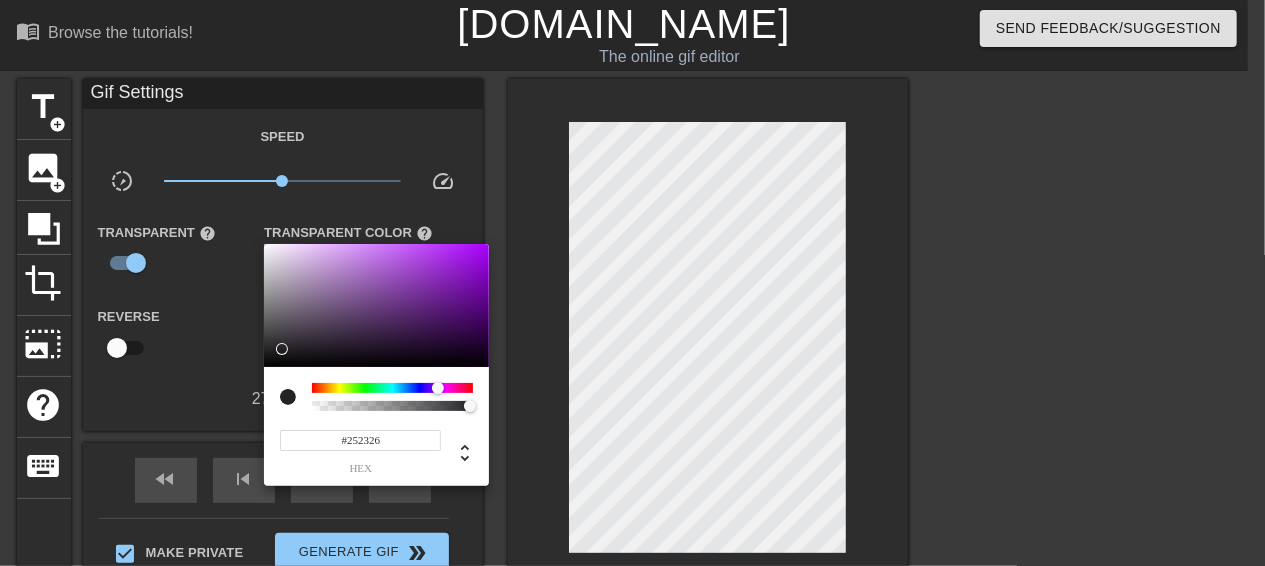 click at bounding box center (632, 283) 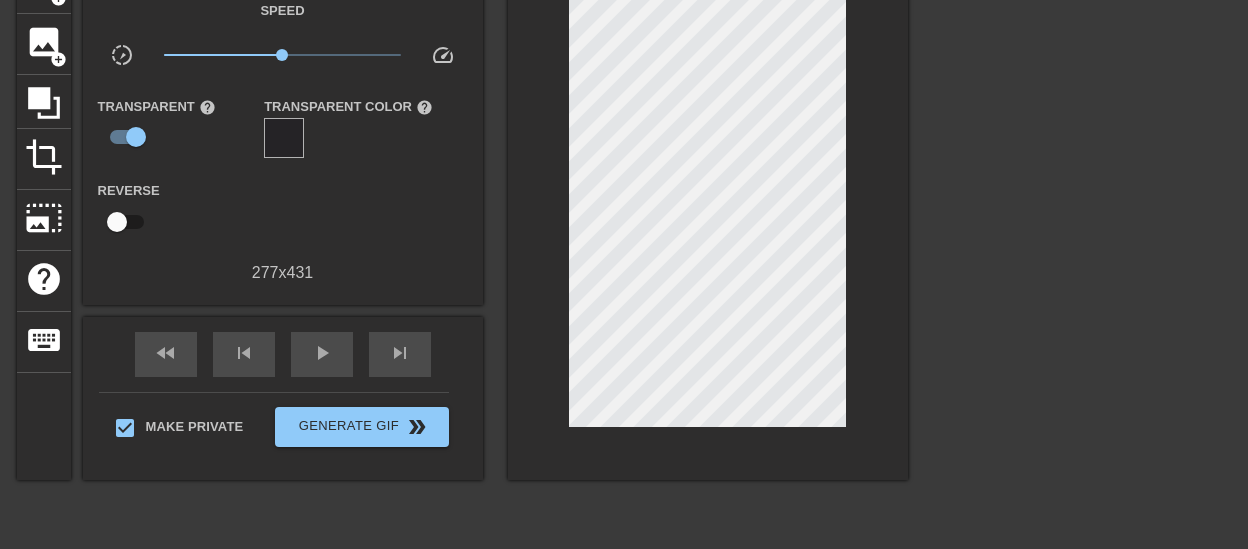 scroll, scrollTop: 0, scrollLeft: 0, axis: both 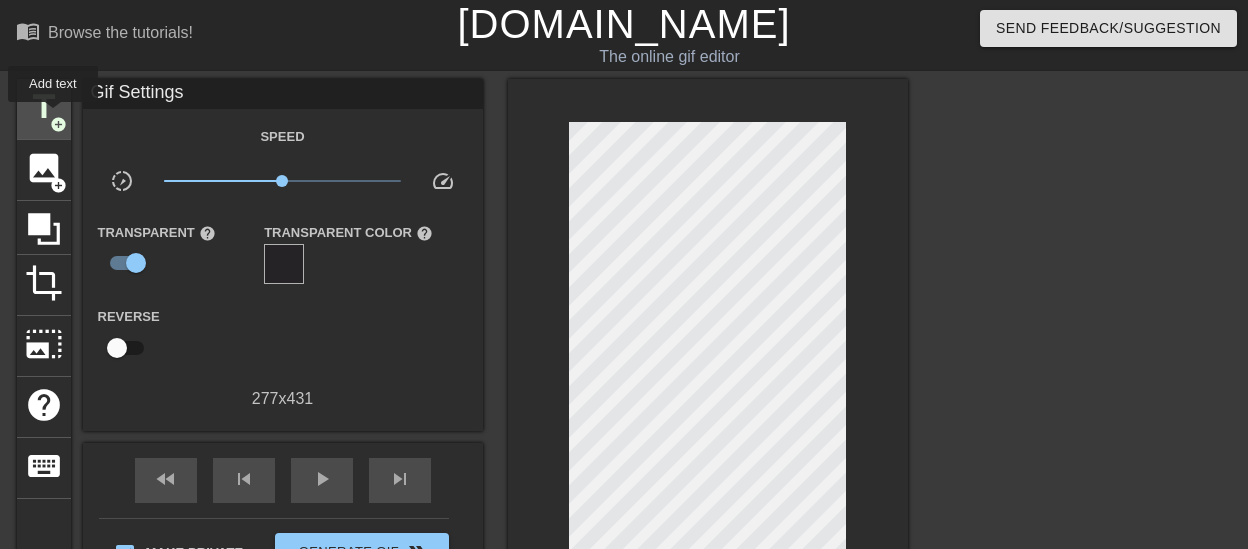 click on "add_circle" at bounding box center (58, 124) 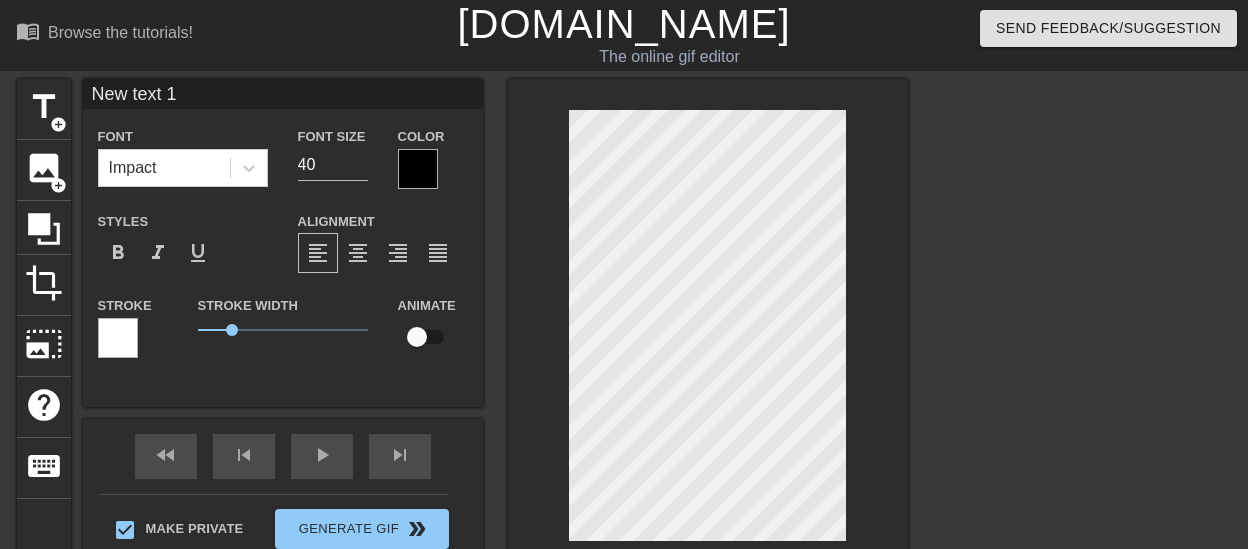 click on "New text 1" at bounding box center (283, 94) 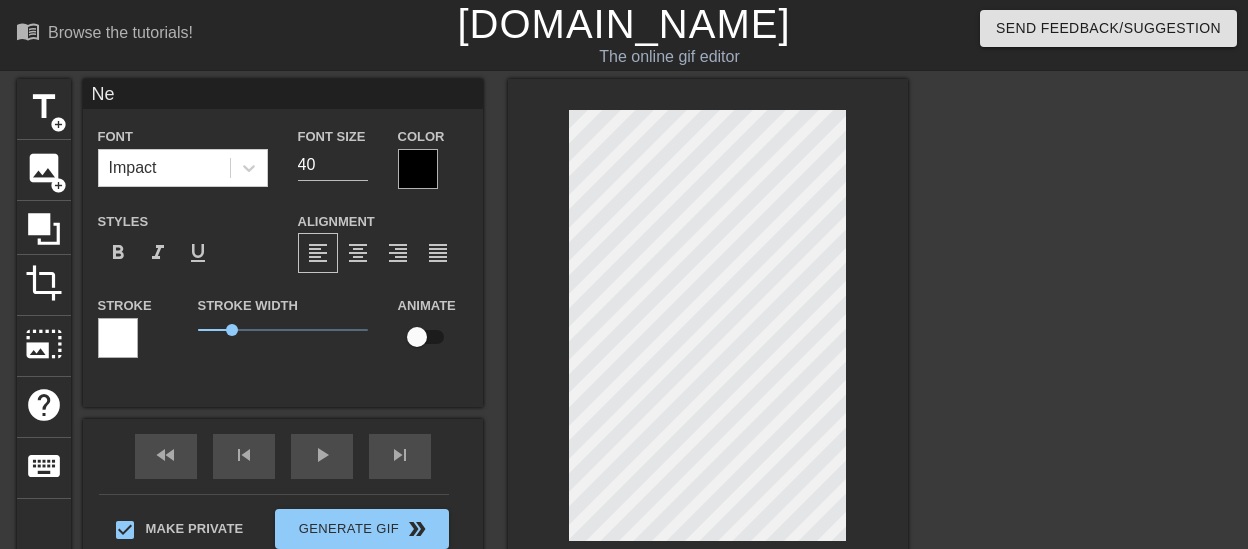 type on "N" 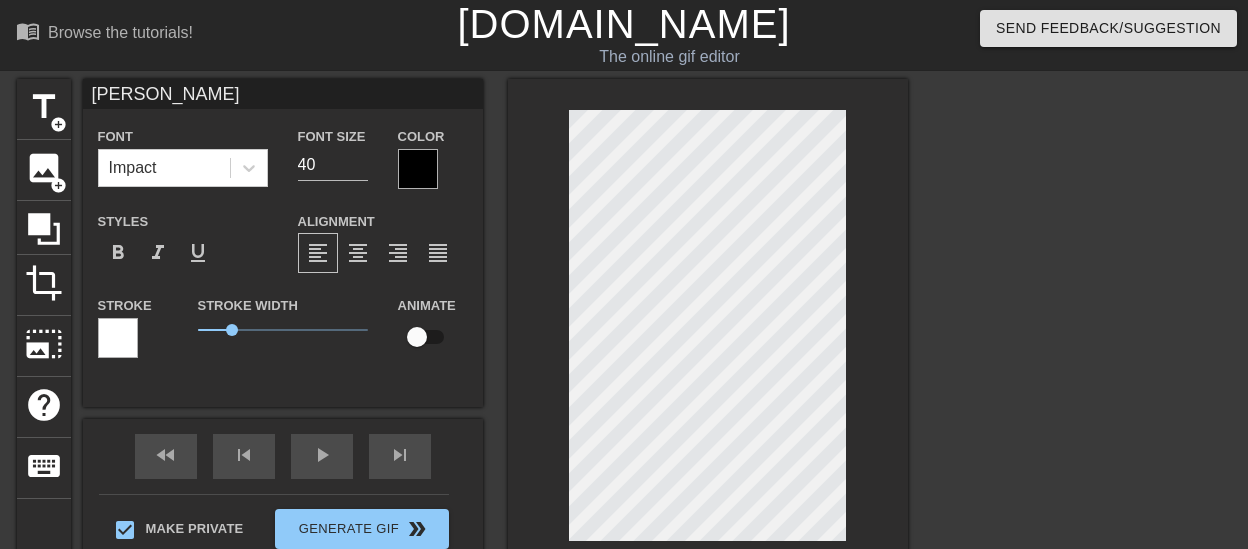 type on "New text 0" 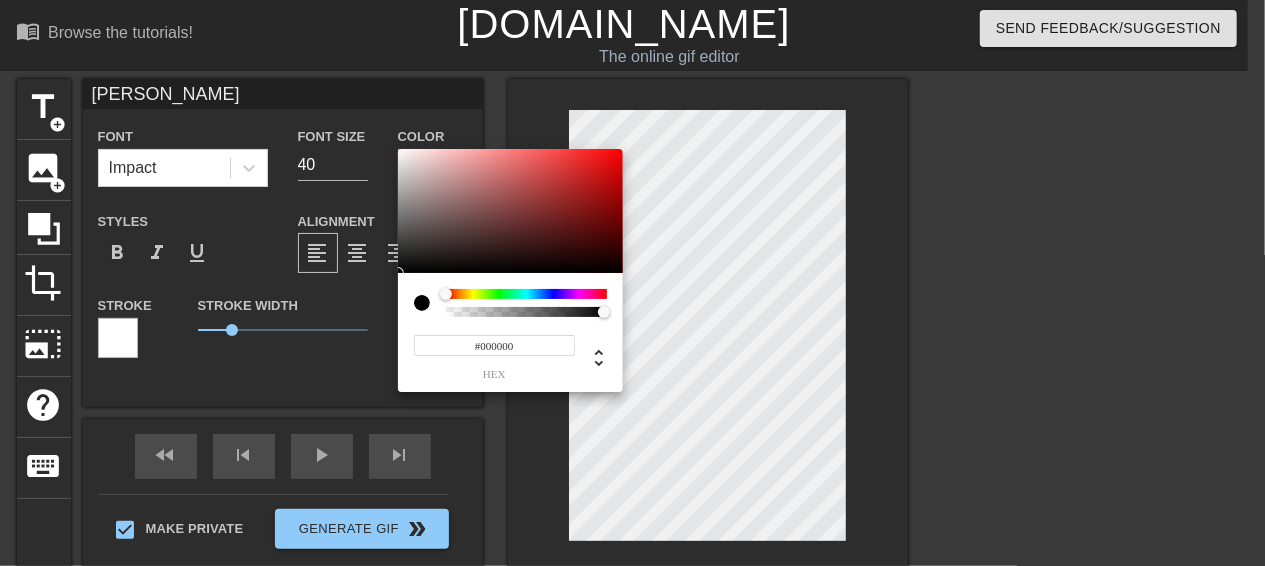 type on "#675858" 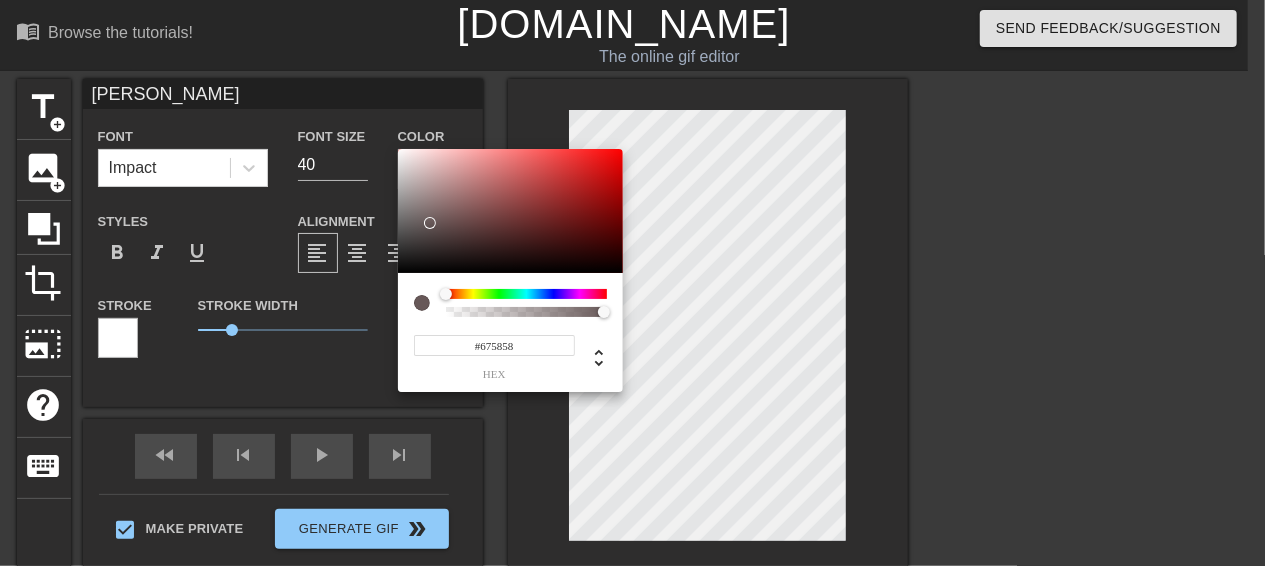 click at bounding box center [510, 211] 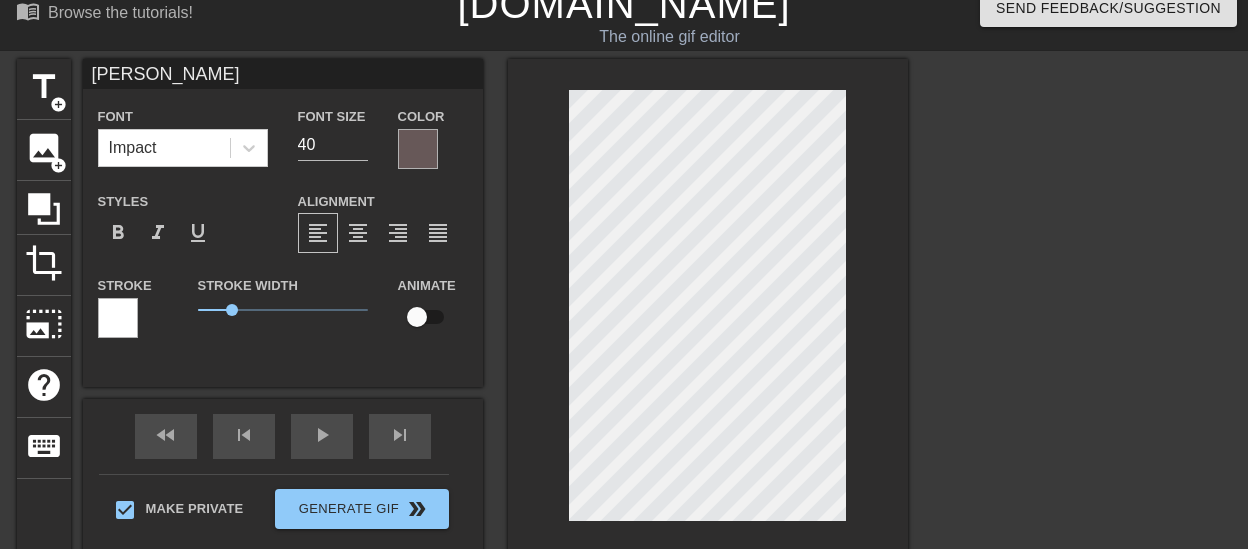 scroll, scrollTop: 0, scrollLeft: 0, axis: both 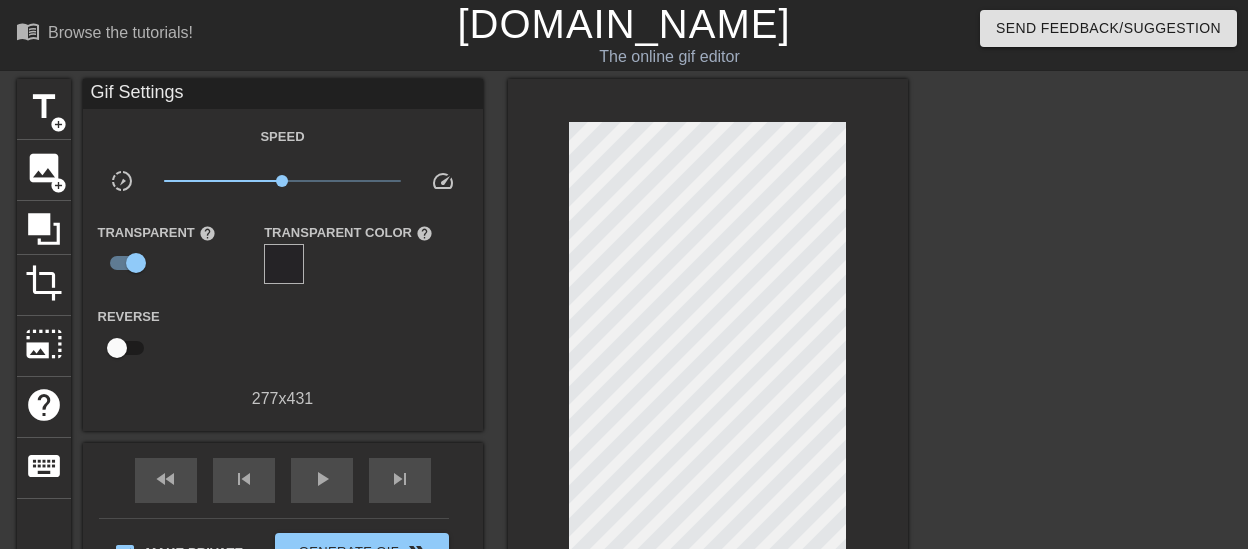 click at bounding box center [708, 342] 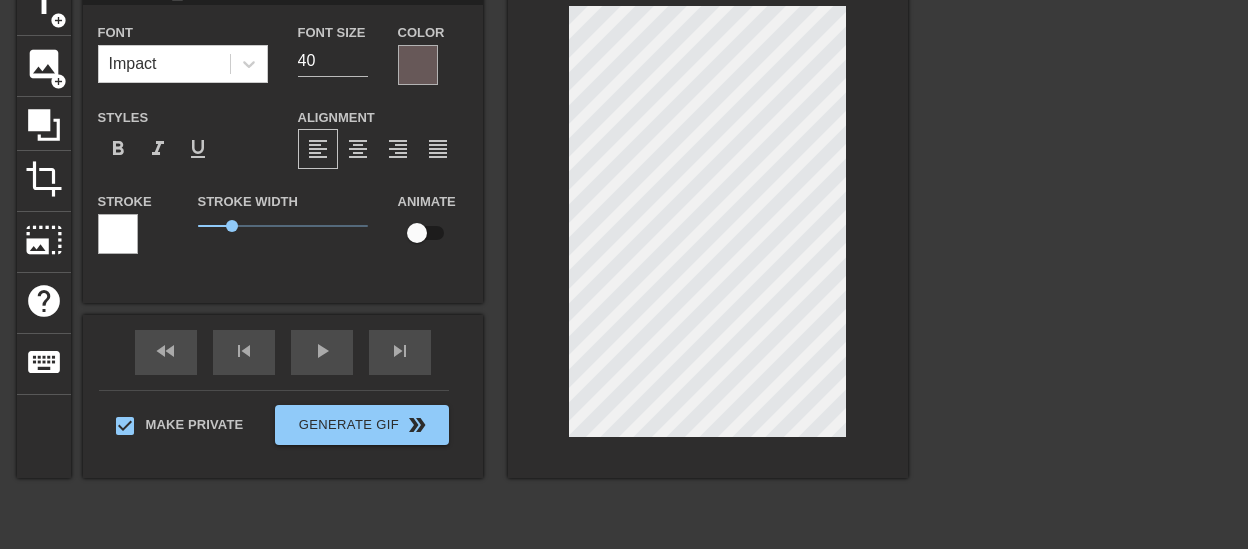 scroll, scrollTop: 0, scrollLeft: 0, axis: both 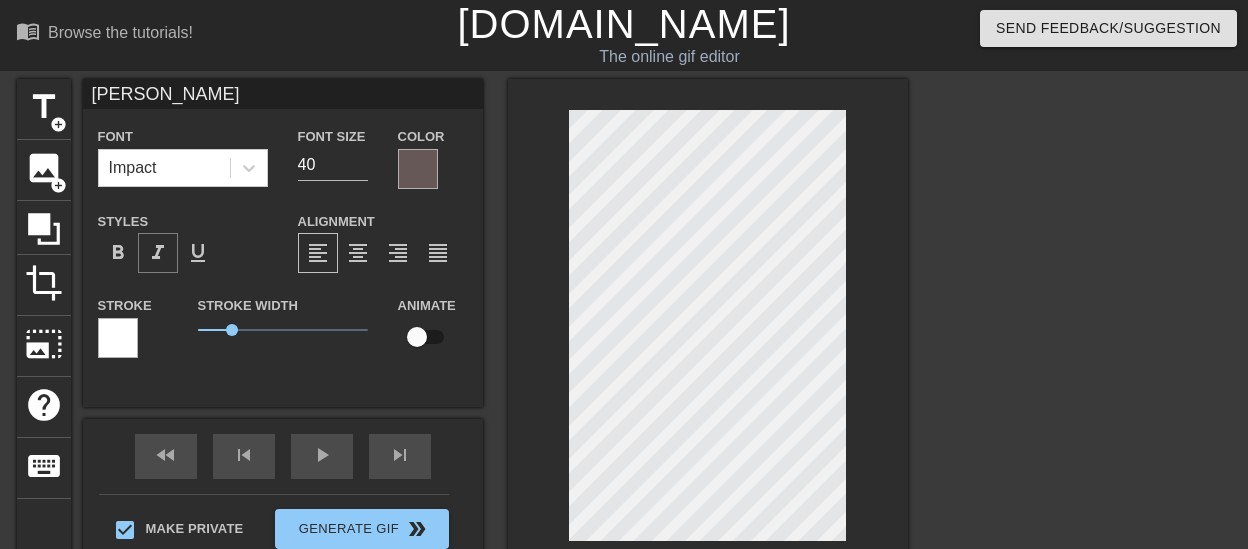 click on "format_italic" at bounding box center [158, 253] 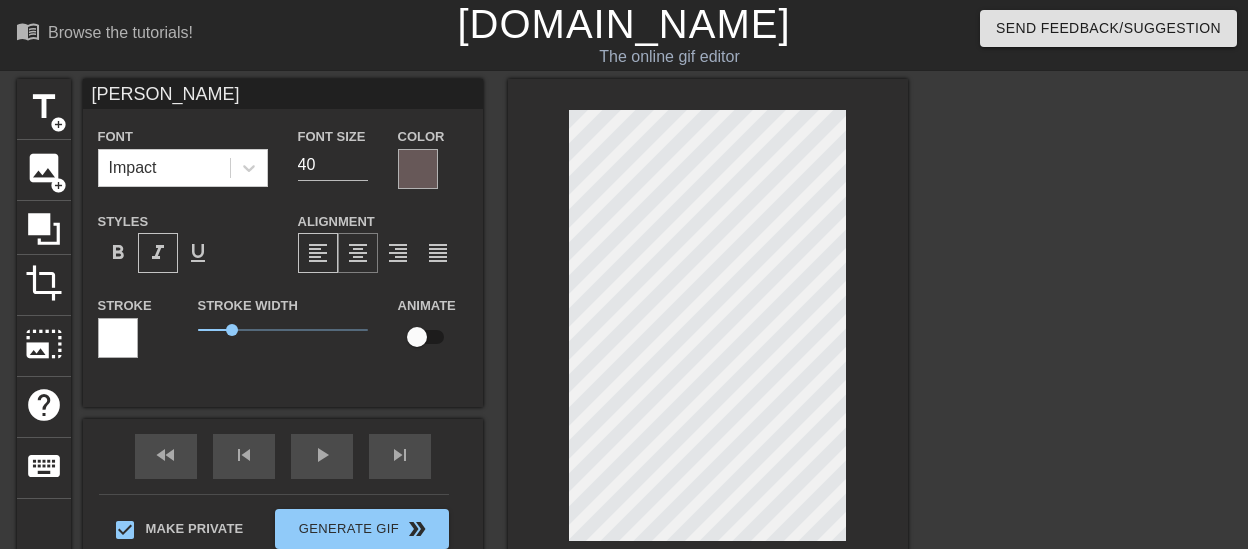 click on "format_align_center" at bounding box center [358, 253] 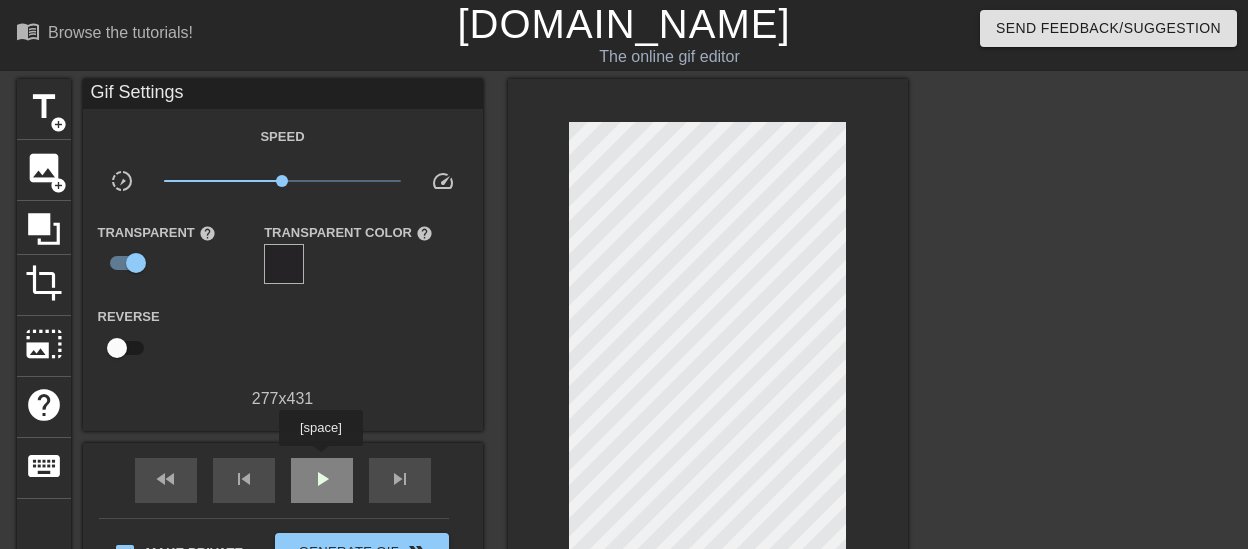 click on "play_arrow" at bounding box center (322, 480) 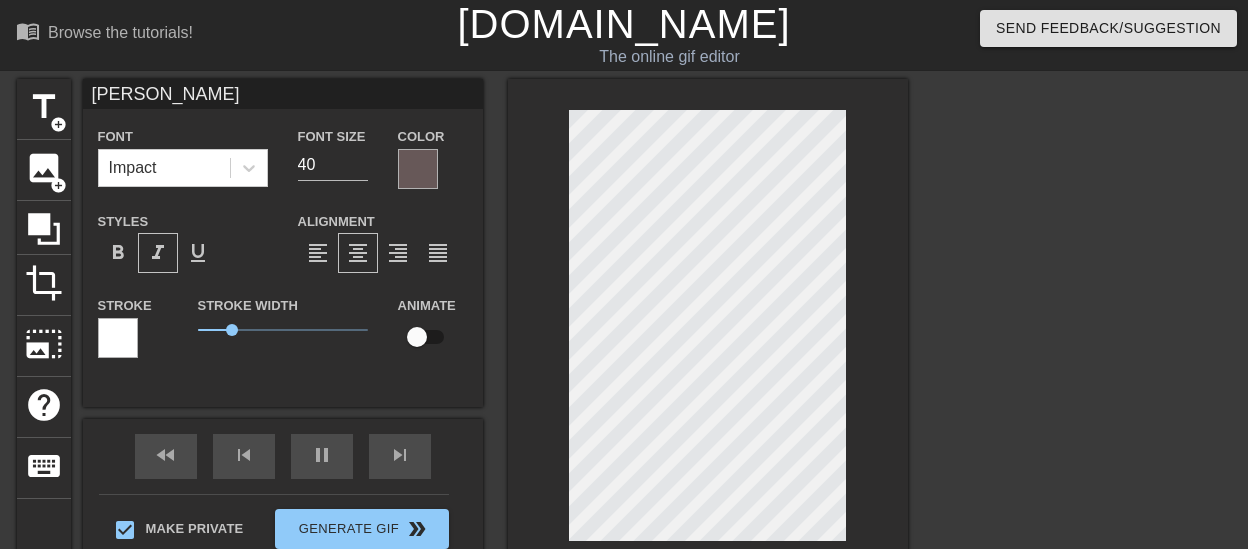 click at bounding box center (708, 330) 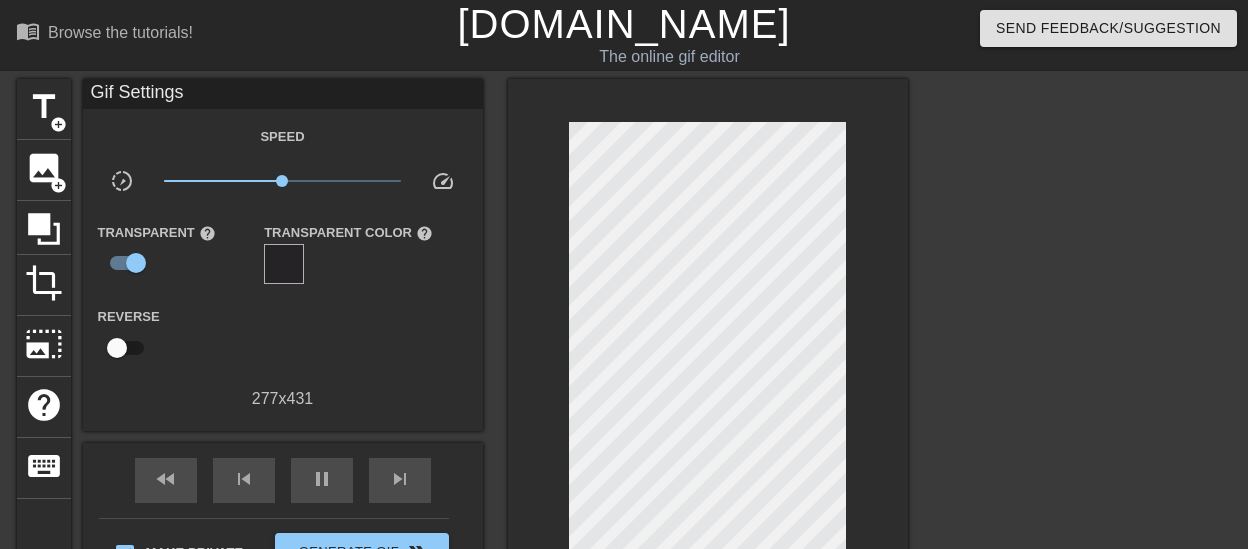 click at bounding box center [708, 342] 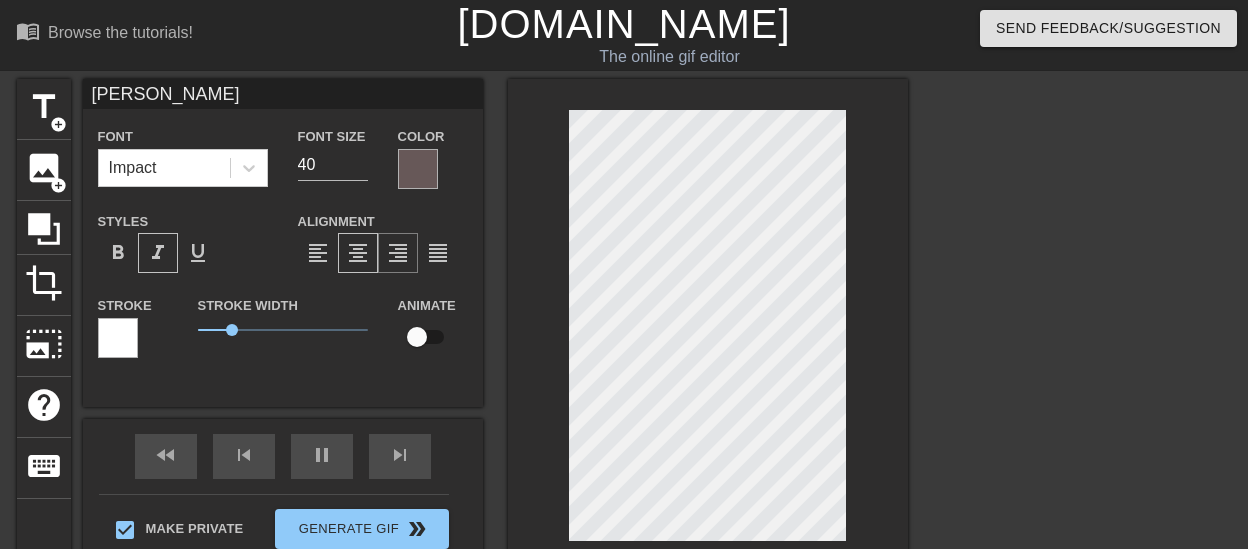 click on "format_align_right" at bounding box center (398, 253) 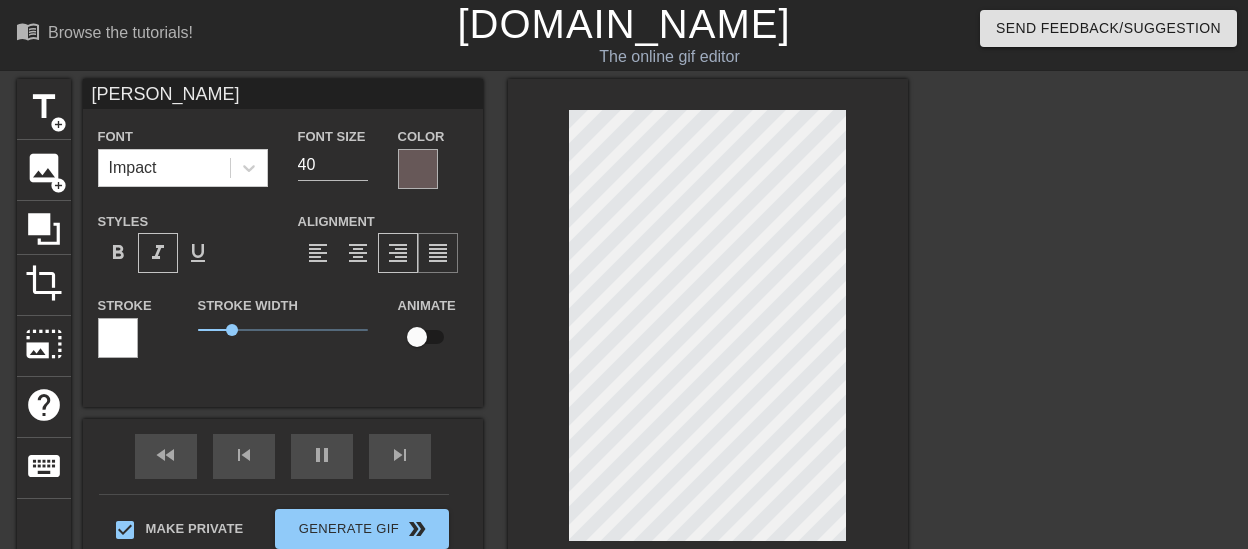 click on "format_align_justify" at bounding box center [438, 253] 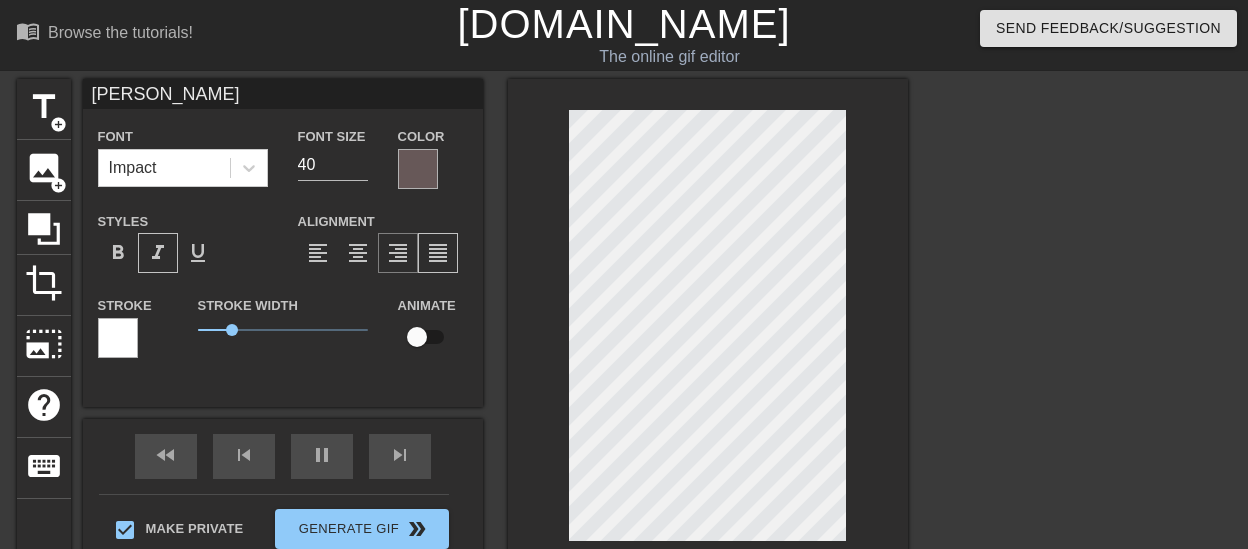click on "format_align_right" at bounding box center [398, 253] 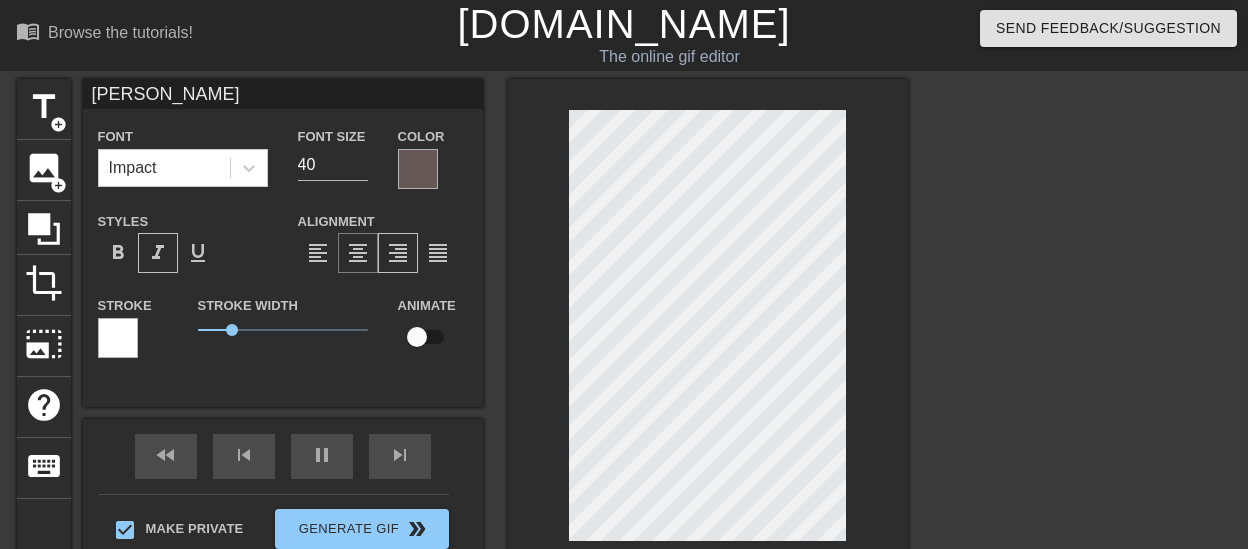 click on "format_align_center" at bounding box center [358, 253] 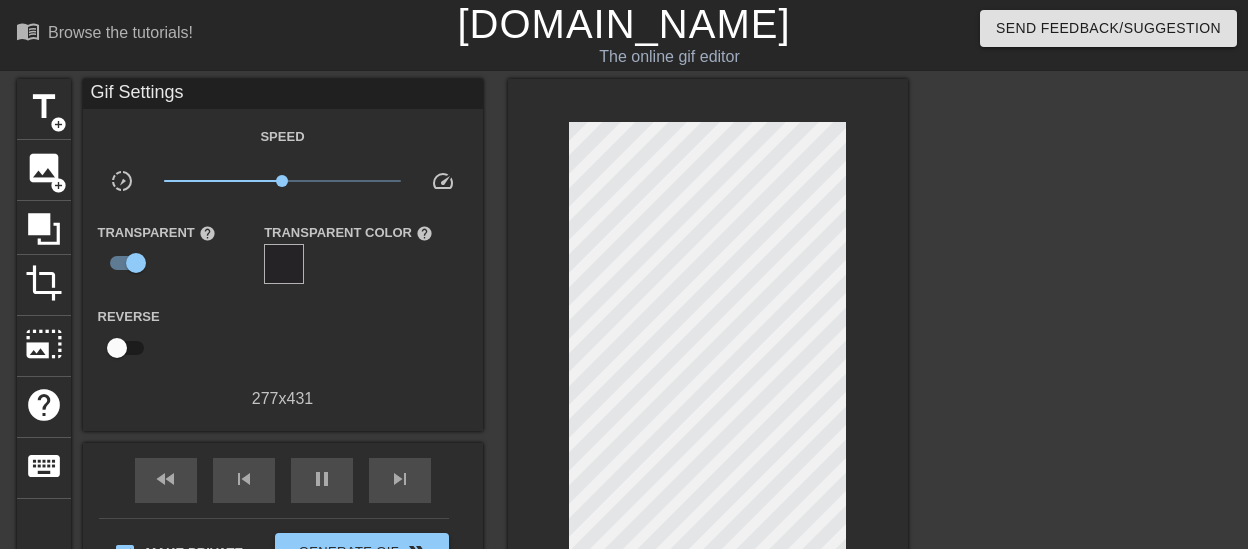 click at bounding box center [708, 342] 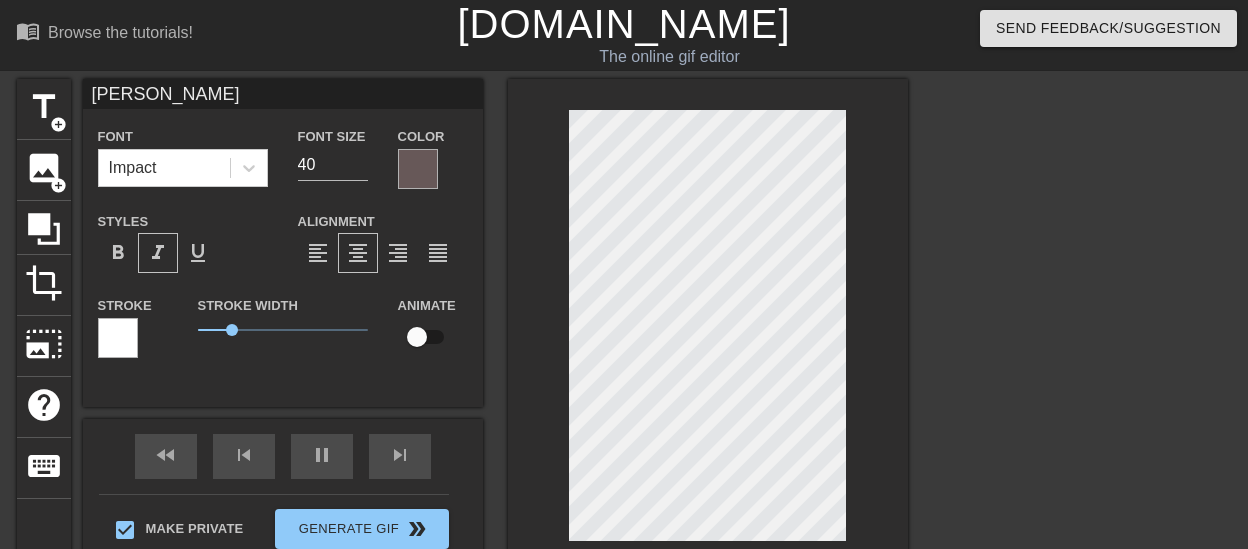 click at bounding box center [708, 330] 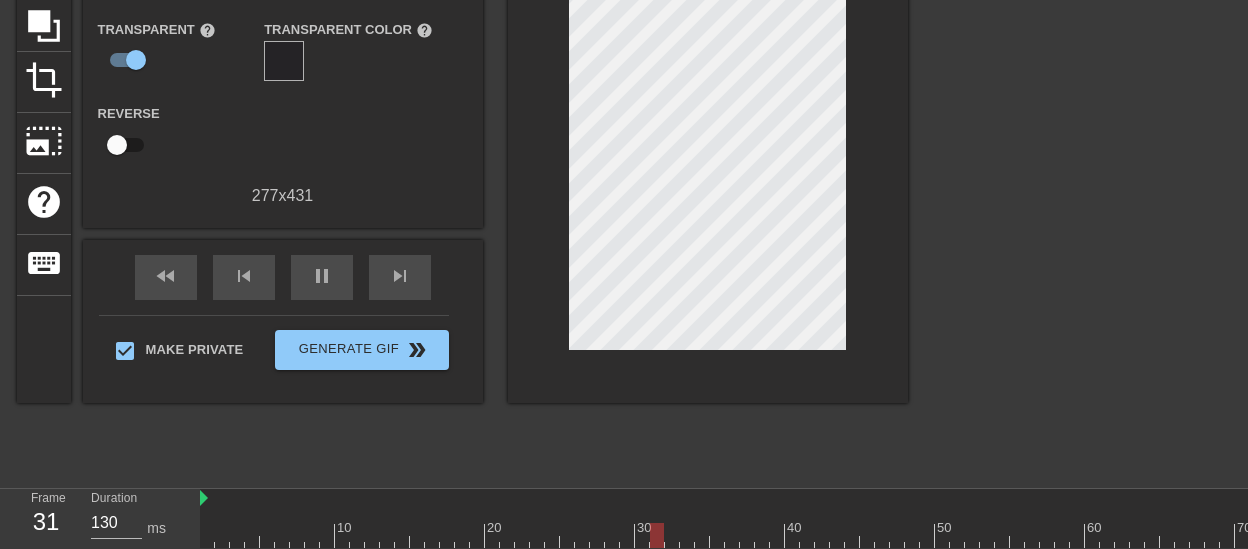 scroll, scrollTop: 208, scrollLeft: 0, axis: vertical 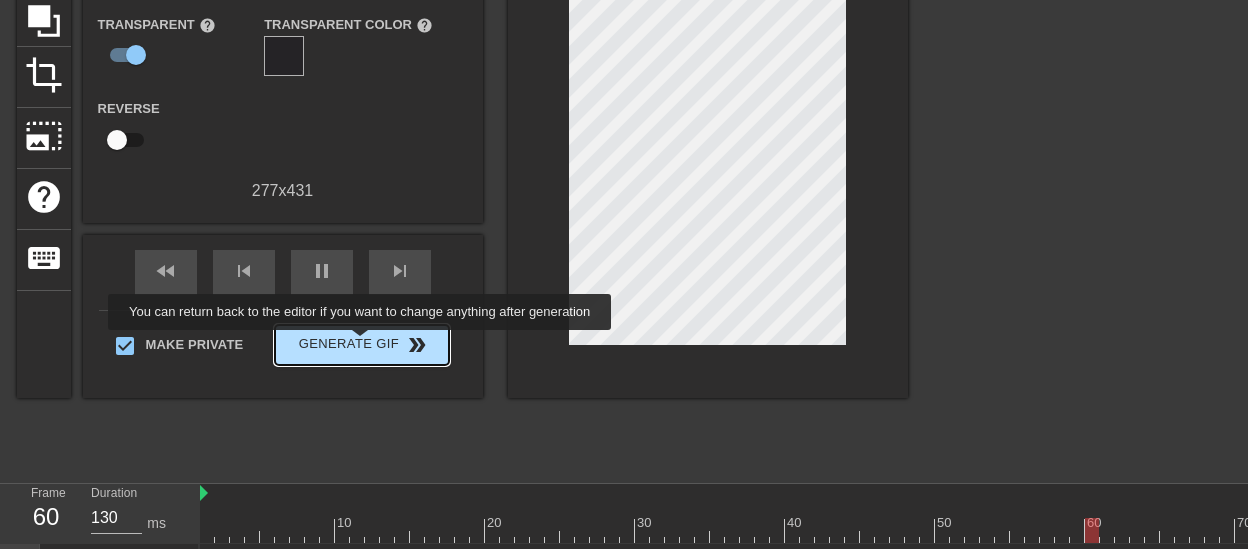 click on "Generate Gif double_arrow" at bounding box center [361, 345] 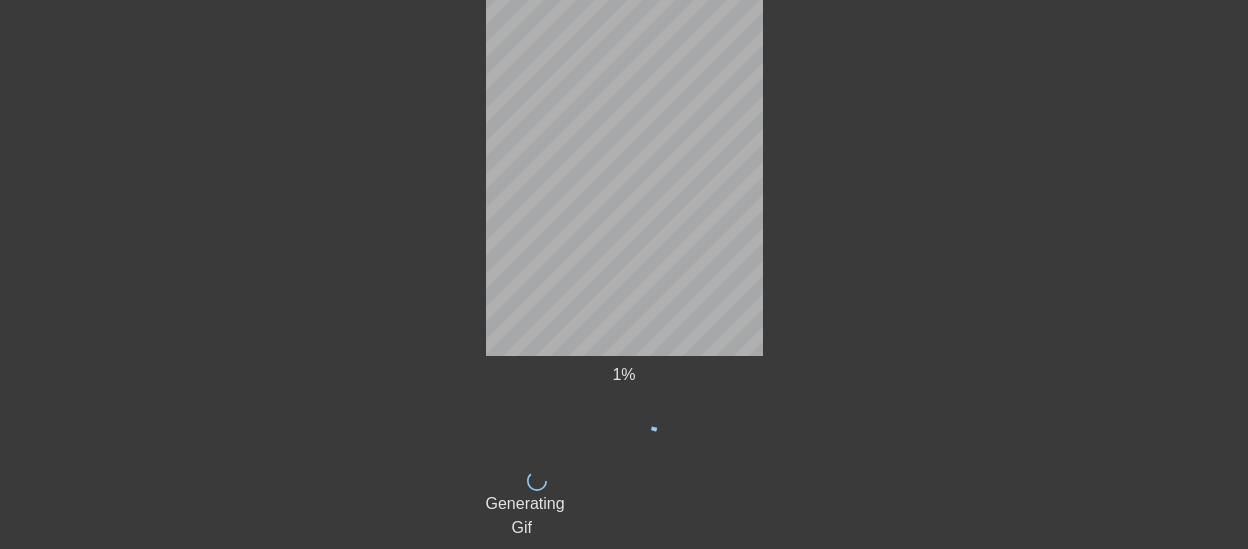 scroll, scrollTop: 139, scrollLeft: 0, axis: vertical 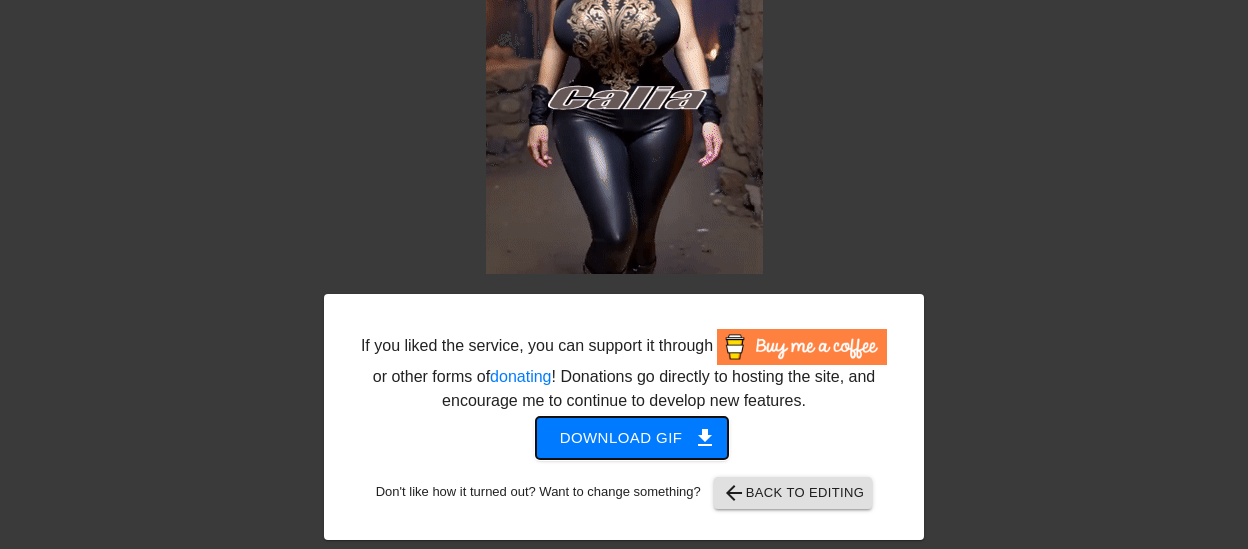 click on "Download gif get_app" at bounding box center [632, 438] 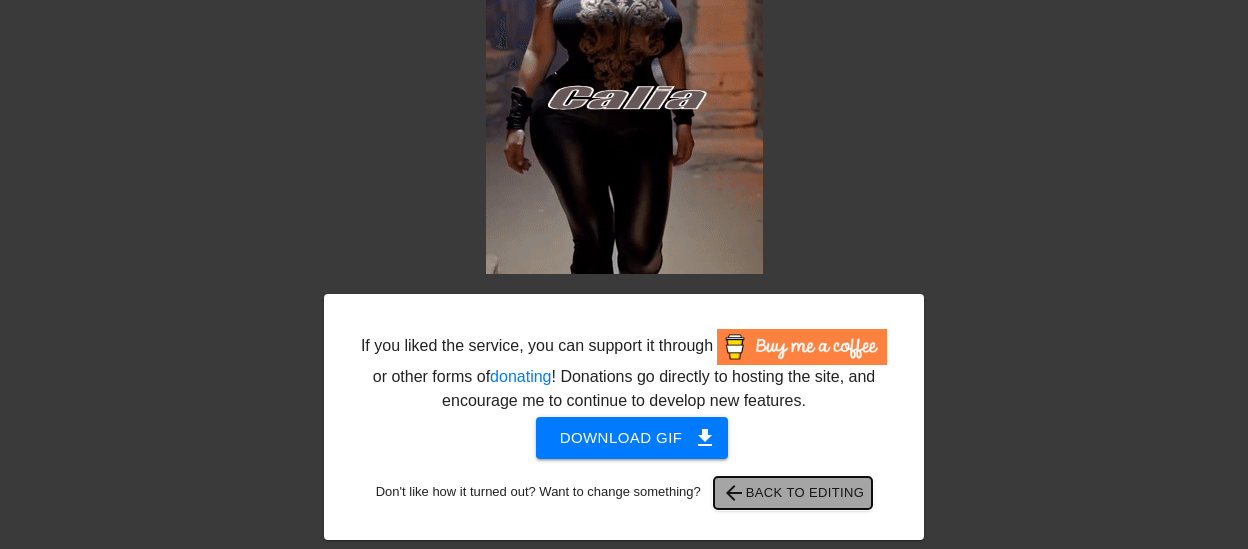 click on "arrow_back" at bounding box center (734, 493) 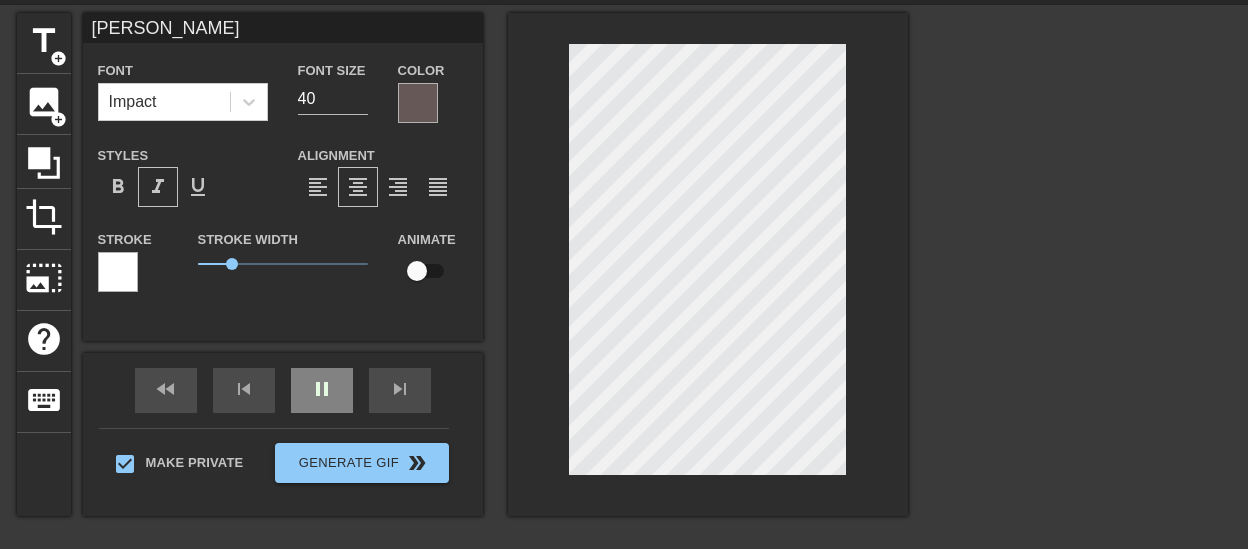 scroll, scrollTop: 28, scrollLeft: 0, axis: vertical 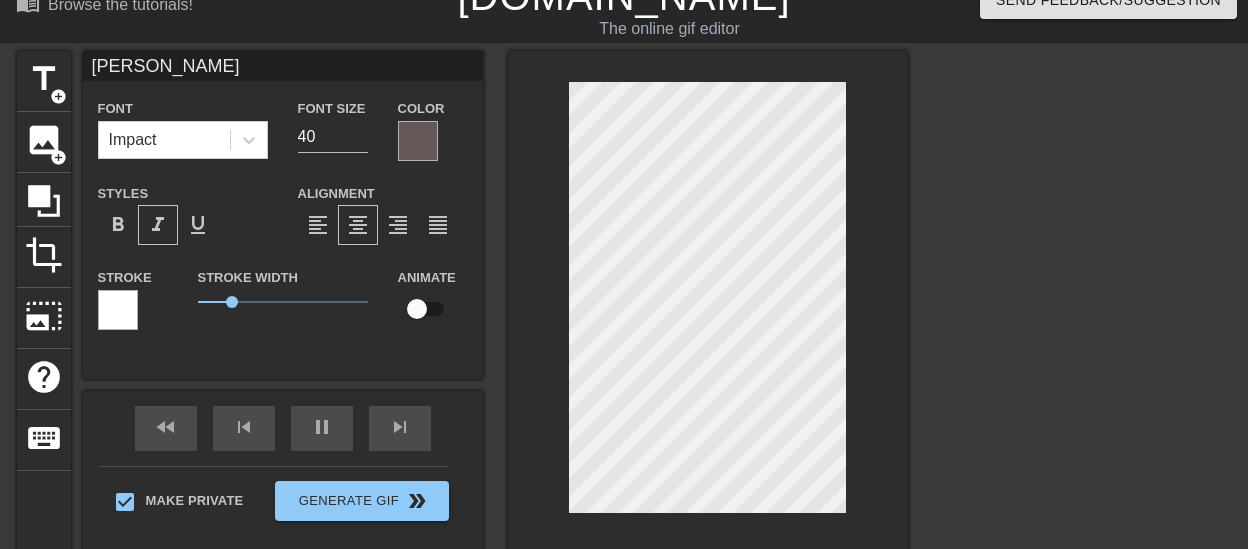 click on "[PERSON_NAME]" at bounding box center [283, 66] 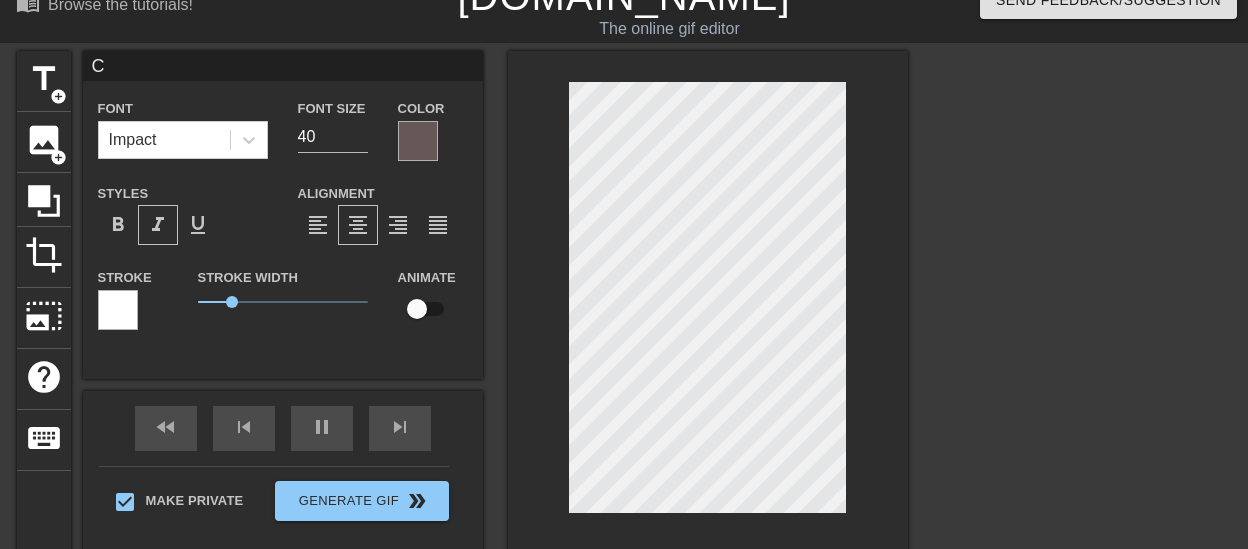 type on "C" 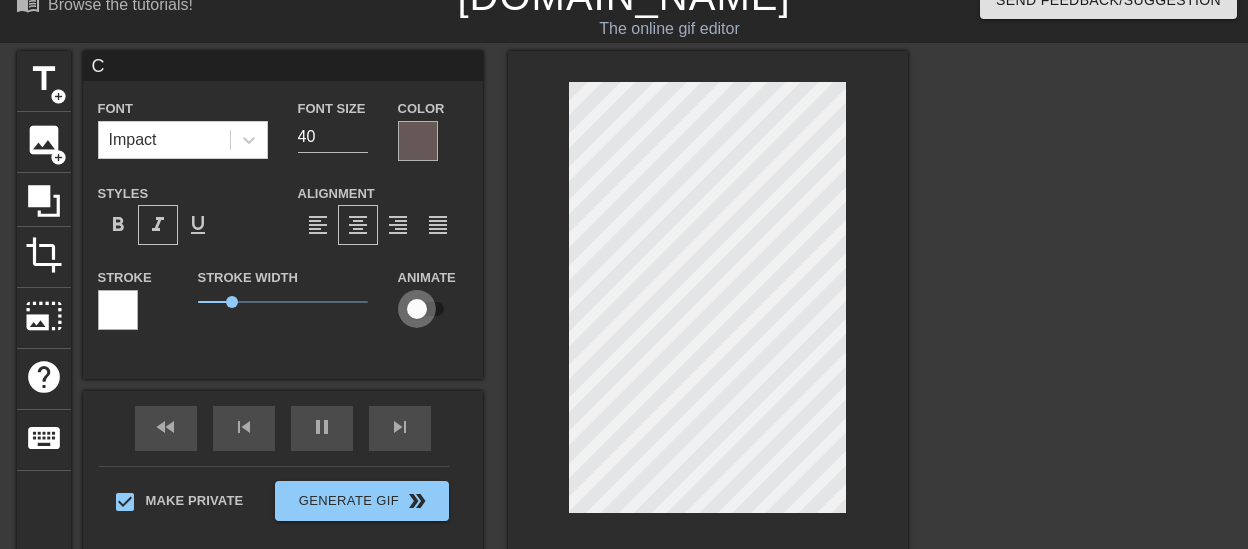 click at bounding box center [417, 309] 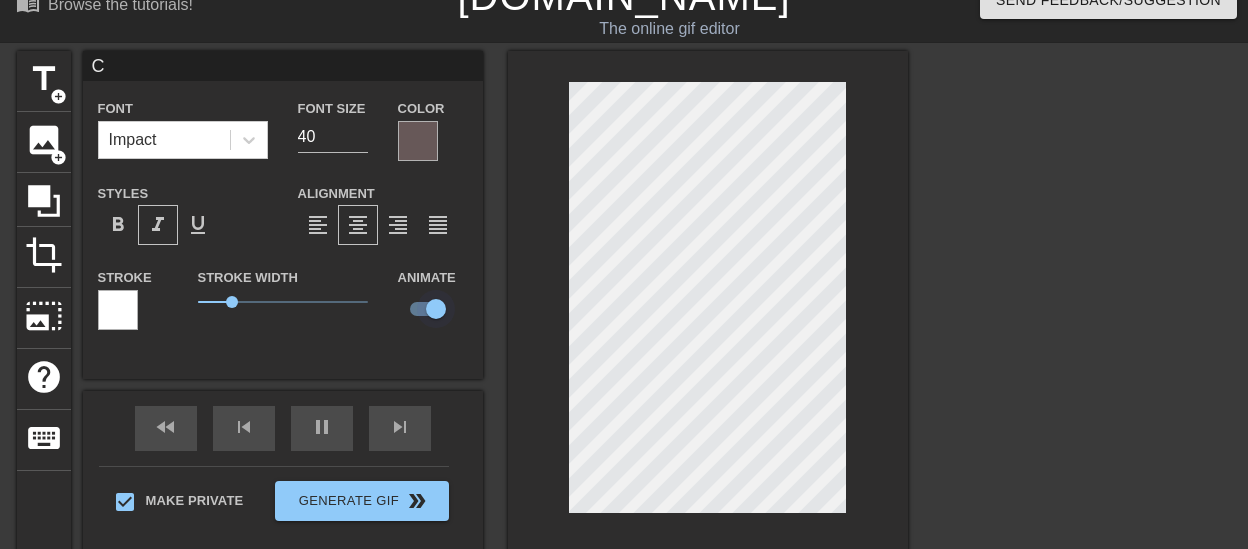 click at bounding box center [436, 309] 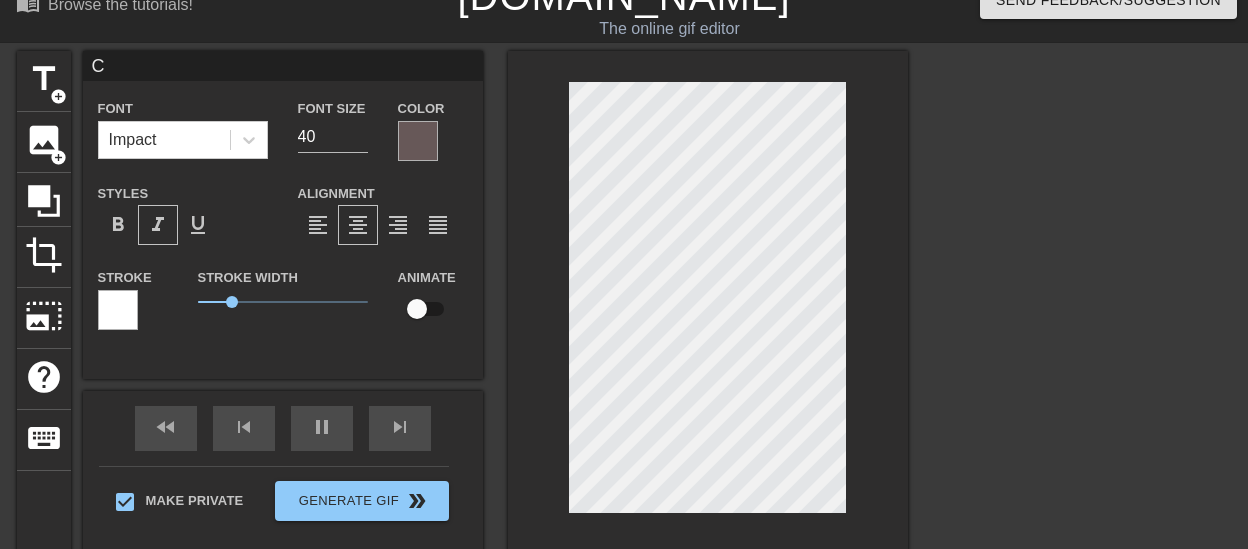 click at bounding box center (708, 302) 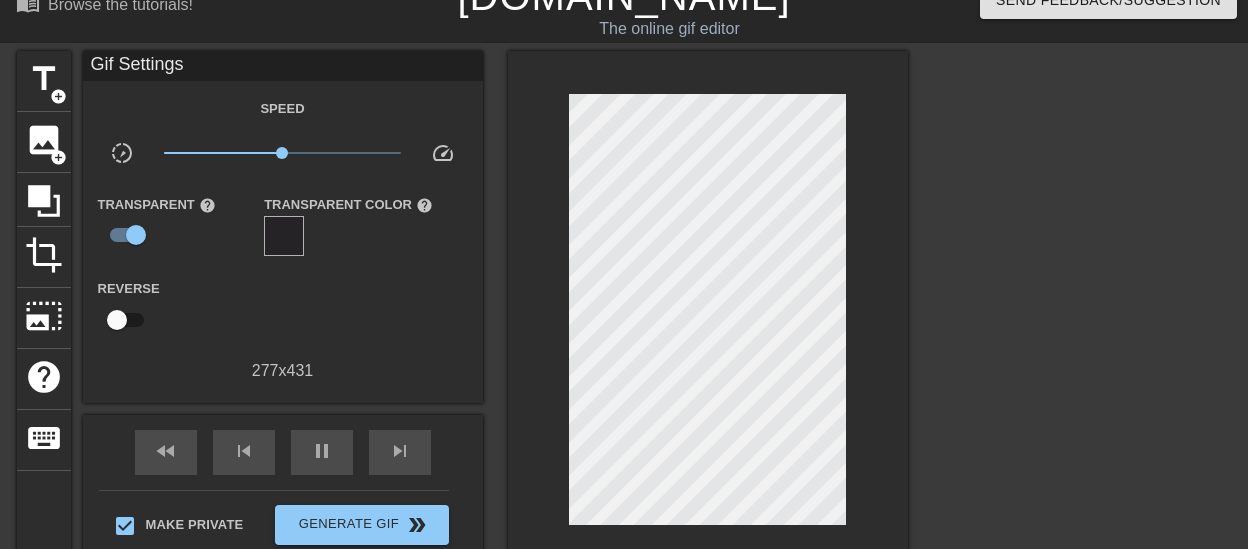 click at bounding box center [708, 314] 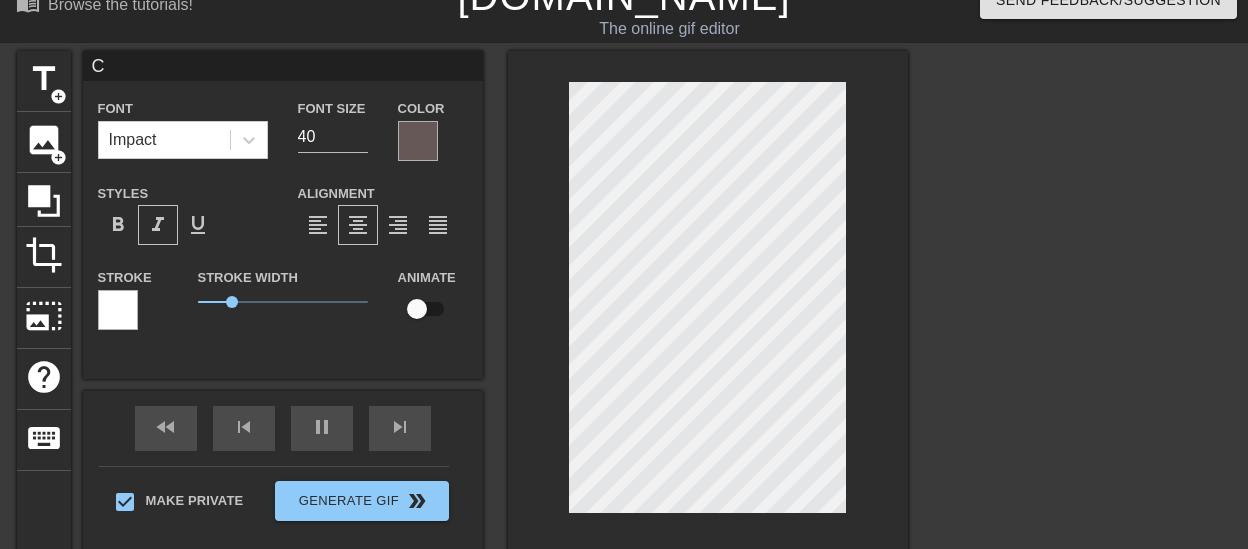 click at bounding box center [417, 309] 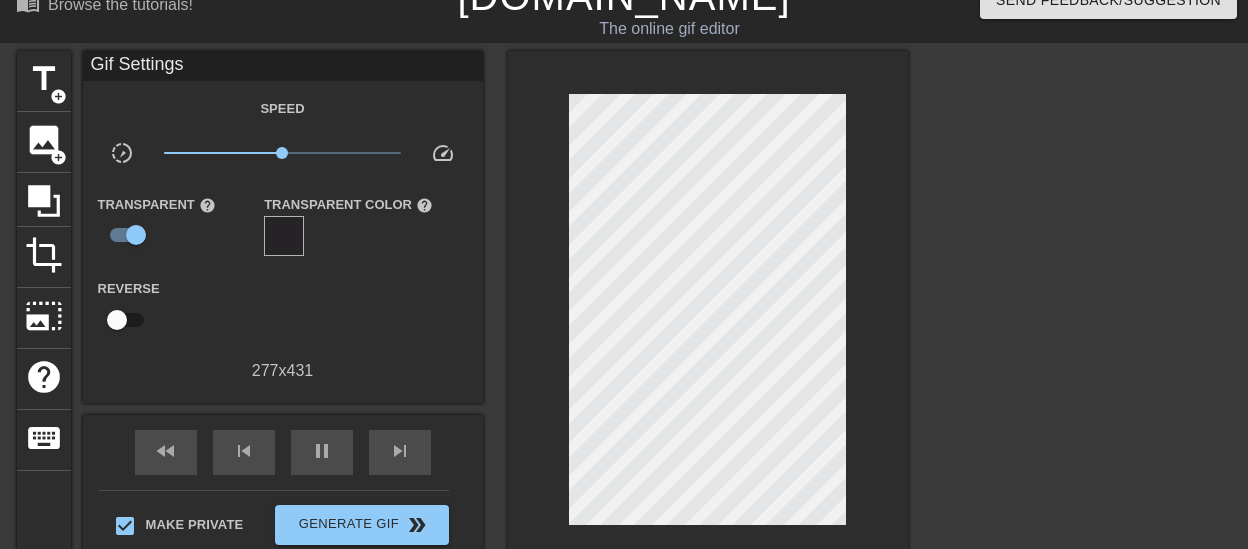click at bounding box center [708, 314] 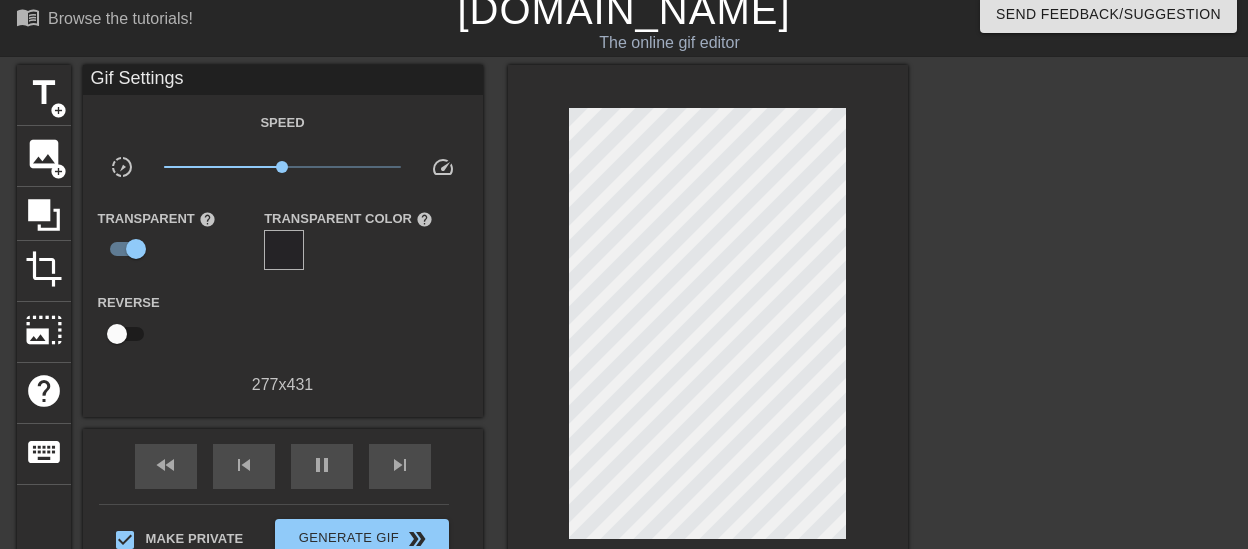 scroll, scrollTop: 0, scrollLeft: 0, axis: both 